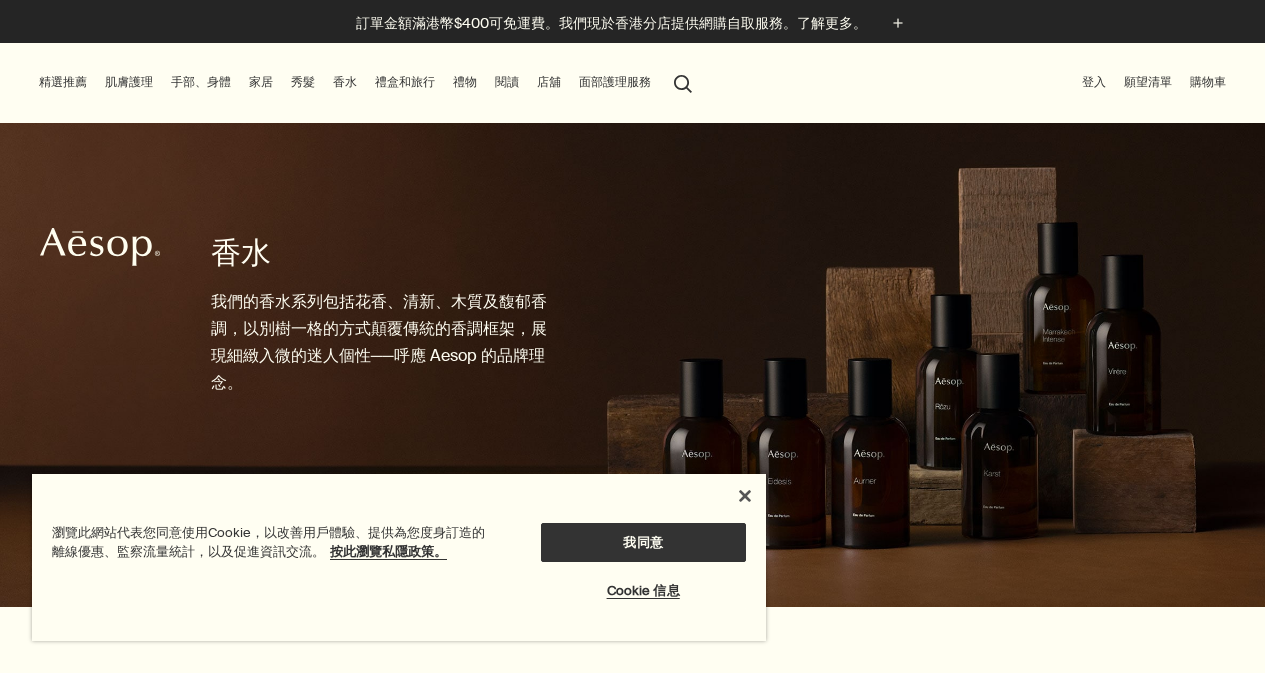 scroll, scrollTop: 0, scrollLeft: 0, axis: both 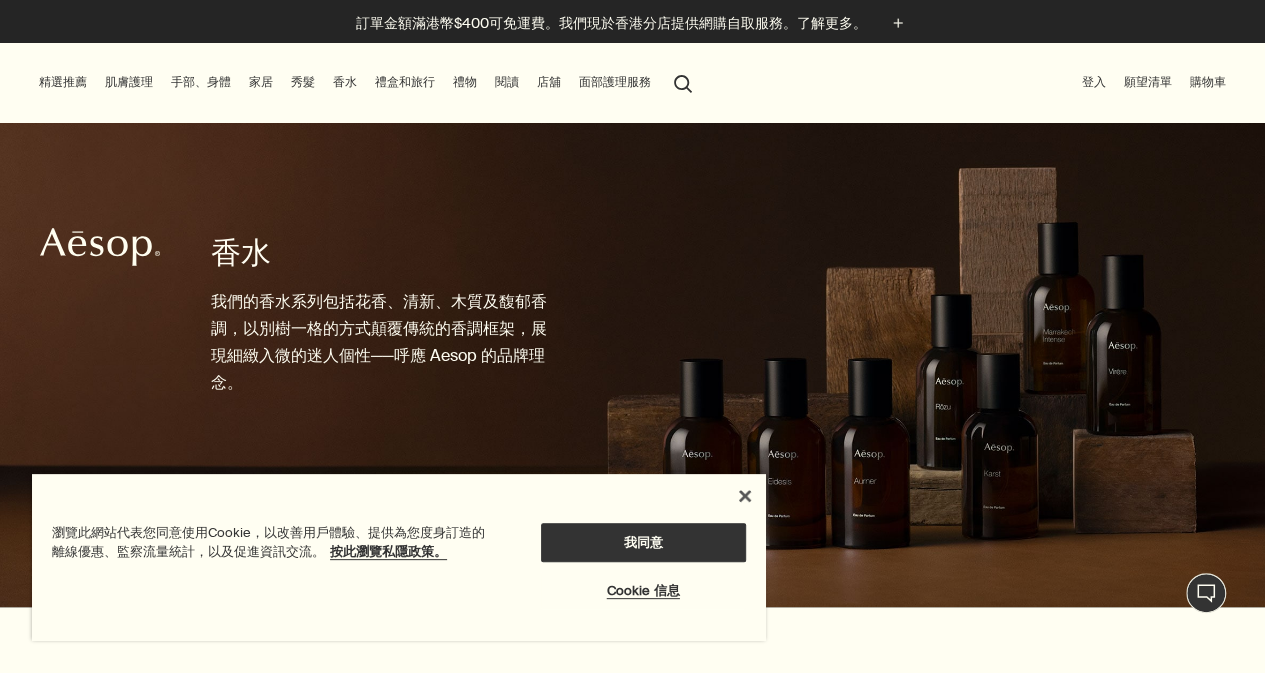 click on "香水 我們的香水系列包括花香、清新、木質及馥郁香調，以別樹一格的方式顛覆傳統的香調框架，展現細緻入微的迷人個性──呼應 Aesop 的品牌理念。" at bounding box center (382, 365) 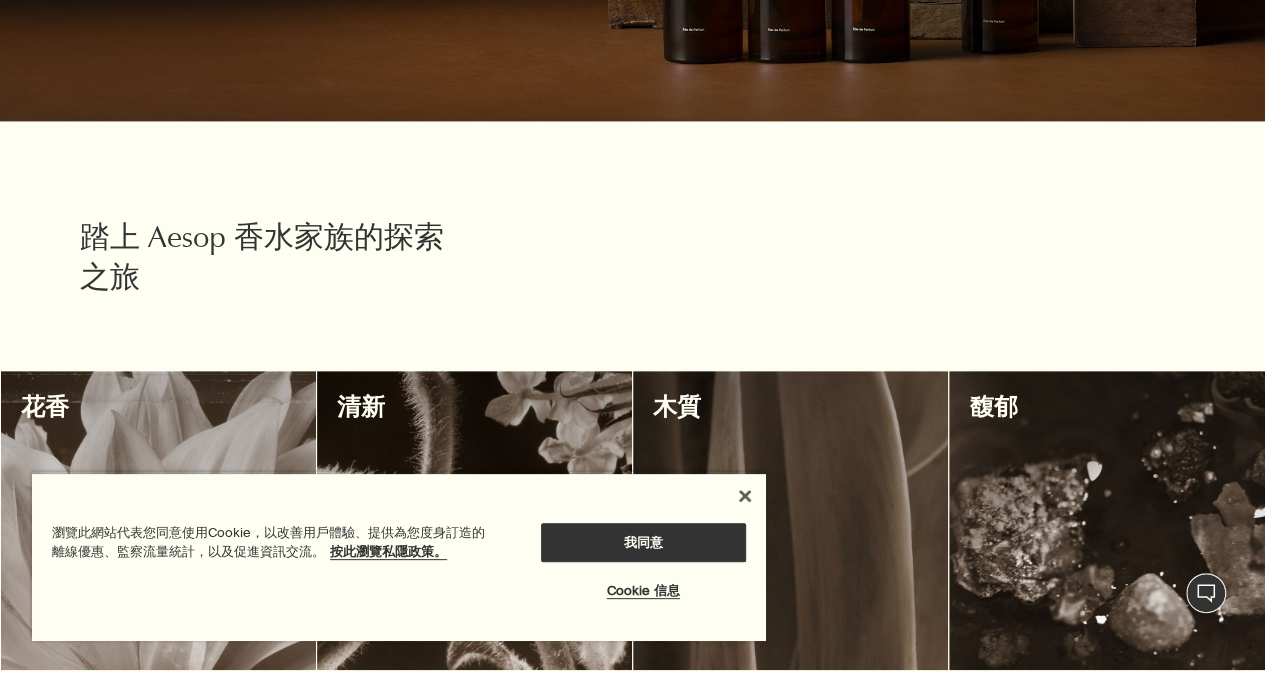scroll, scrollTop: 700, scrollLeft: 0, axis: vertical 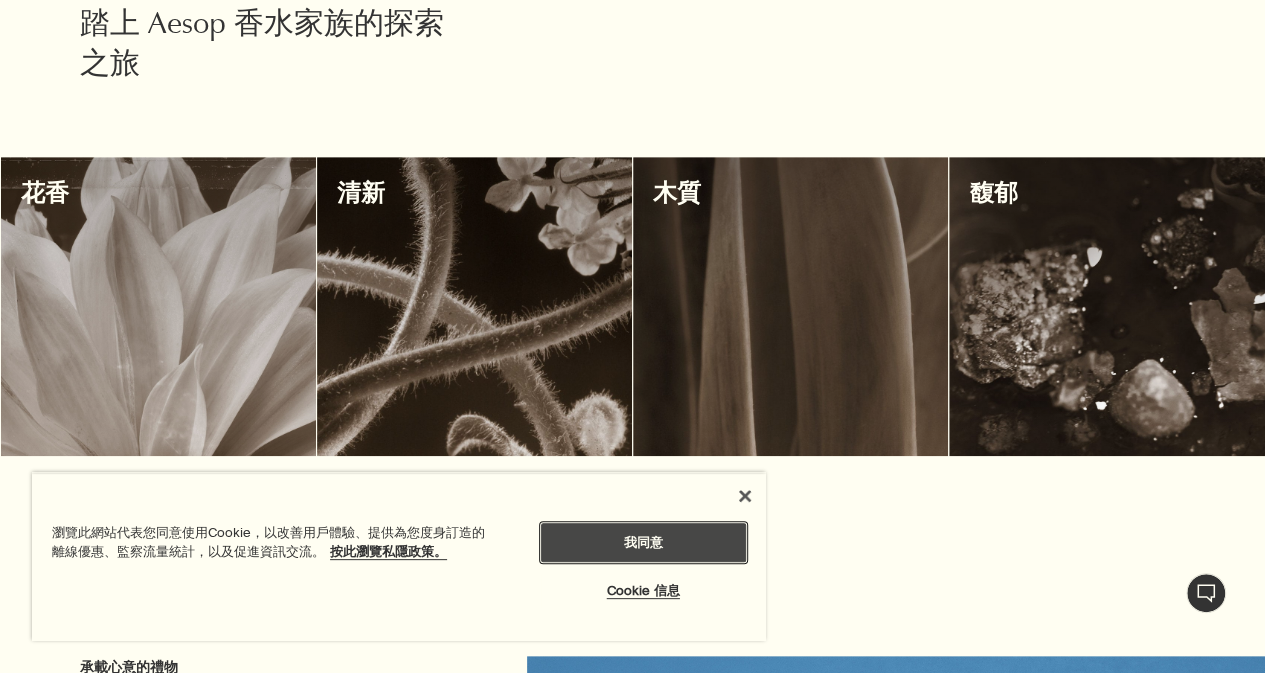 click on "我同意" at bounding box center [643, 542] 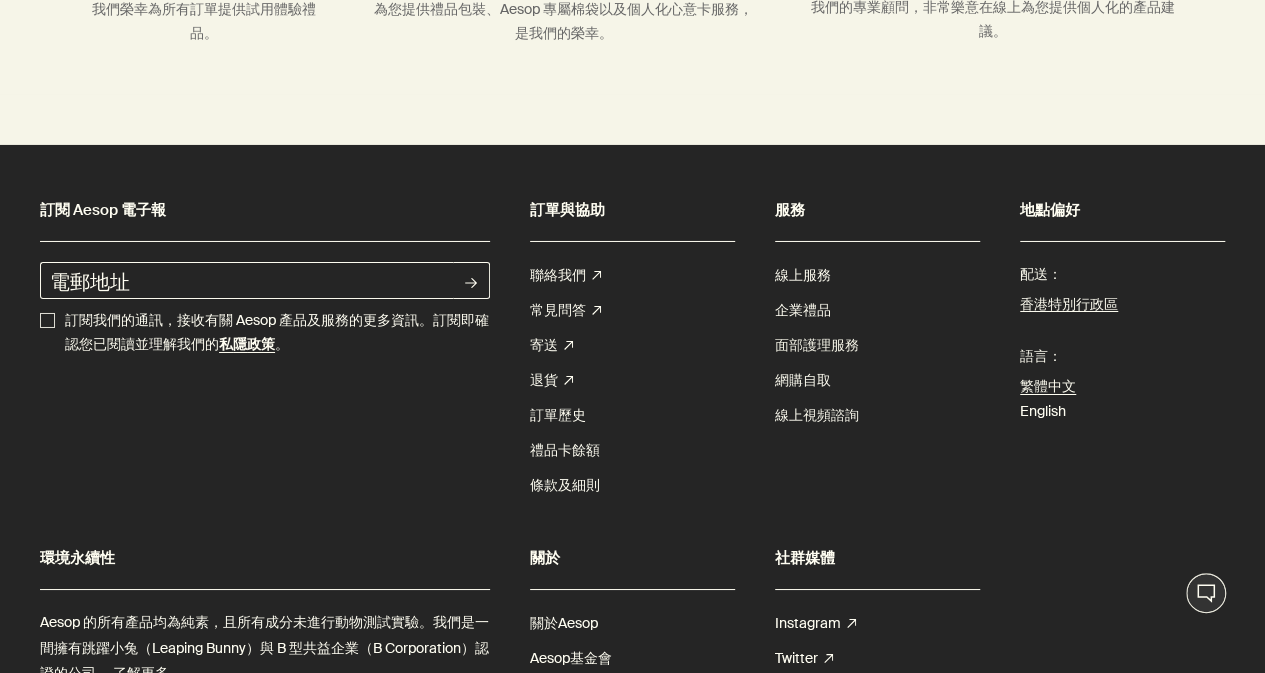 scroll, scrollTop: 11000, scrollLeft: 0, axis: vertical 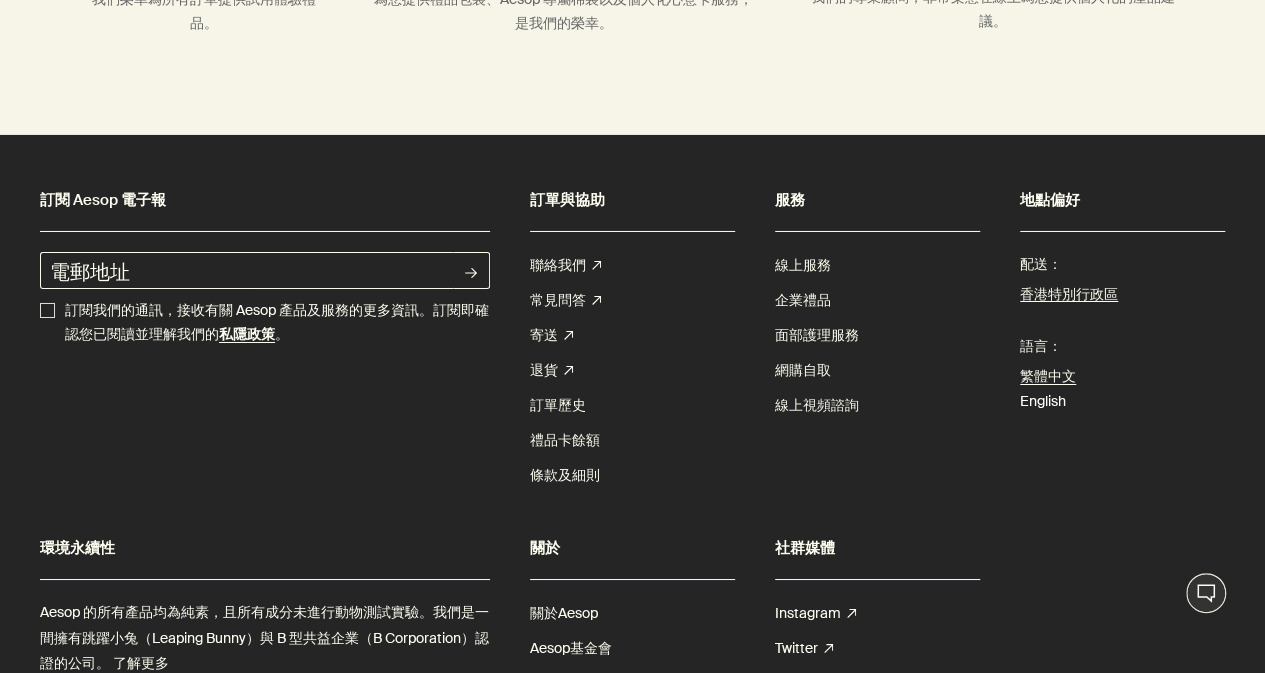click on "English" at bounding box center [1043, 401] 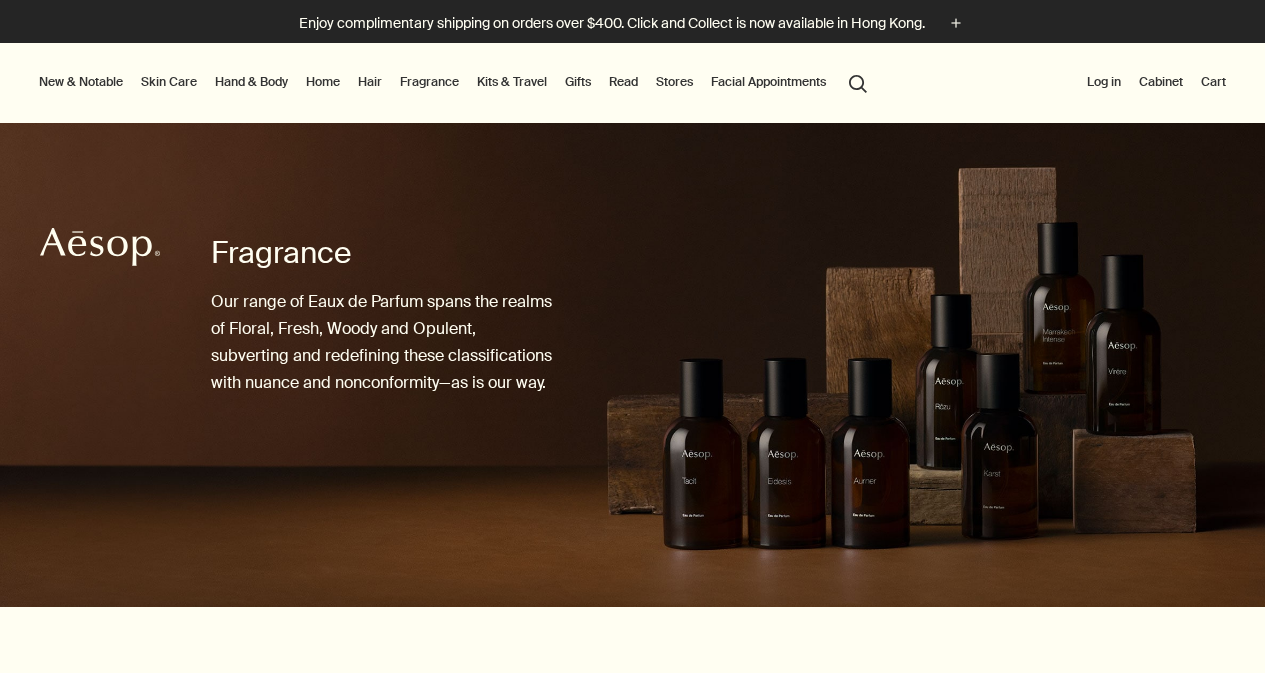 scroll, scrollTop: 0, scrollLeft: 0, axis: both 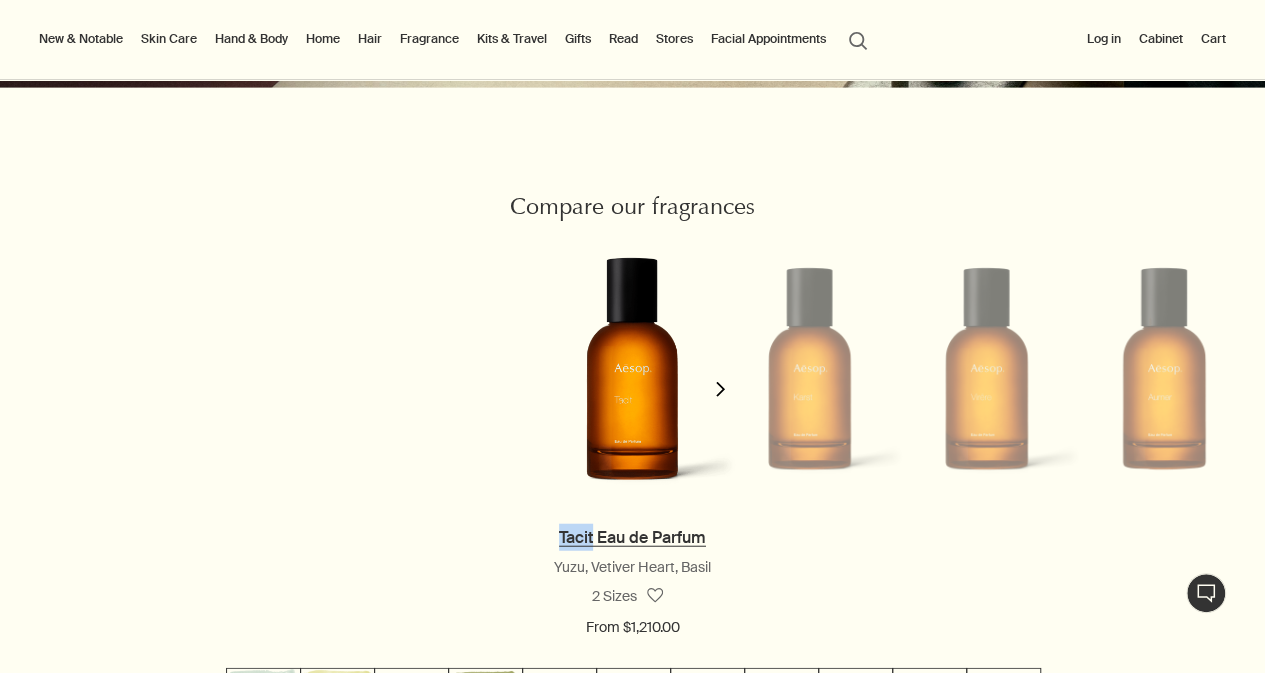 drag, startPoint x: 542, startPoint y: 573, endPoint x: 594, endPoint y: 591, distance: 55.027267 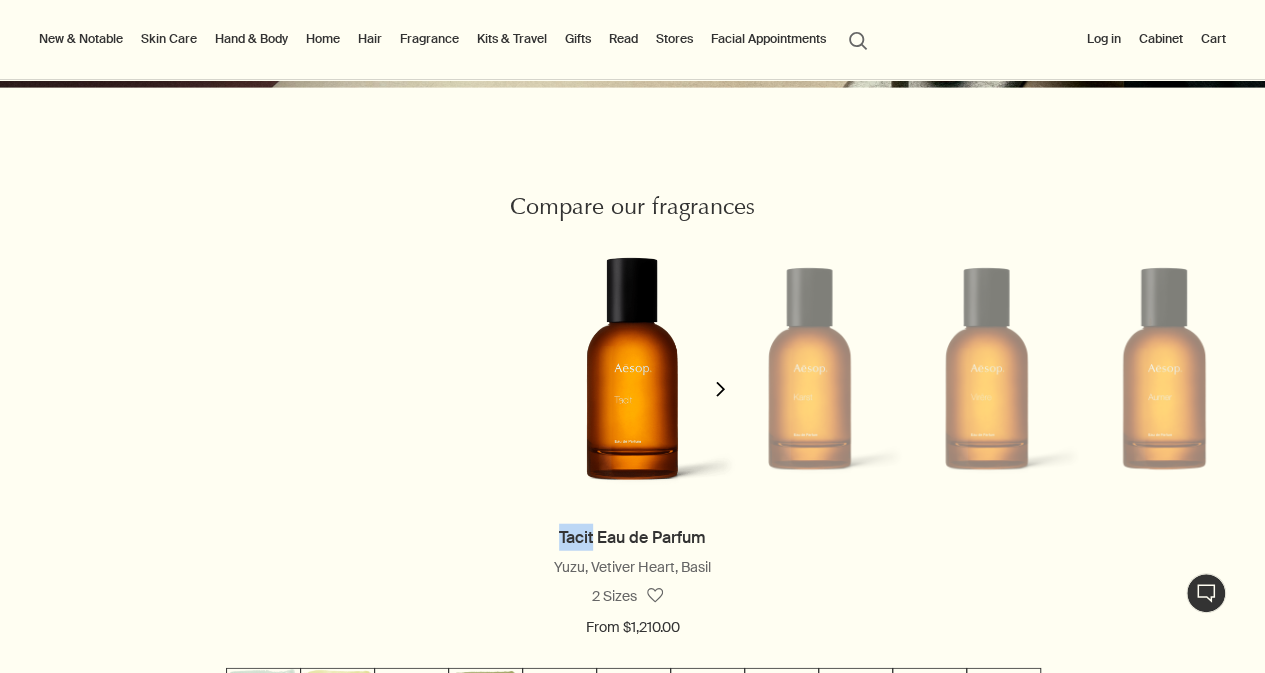 copy on "Tacit" 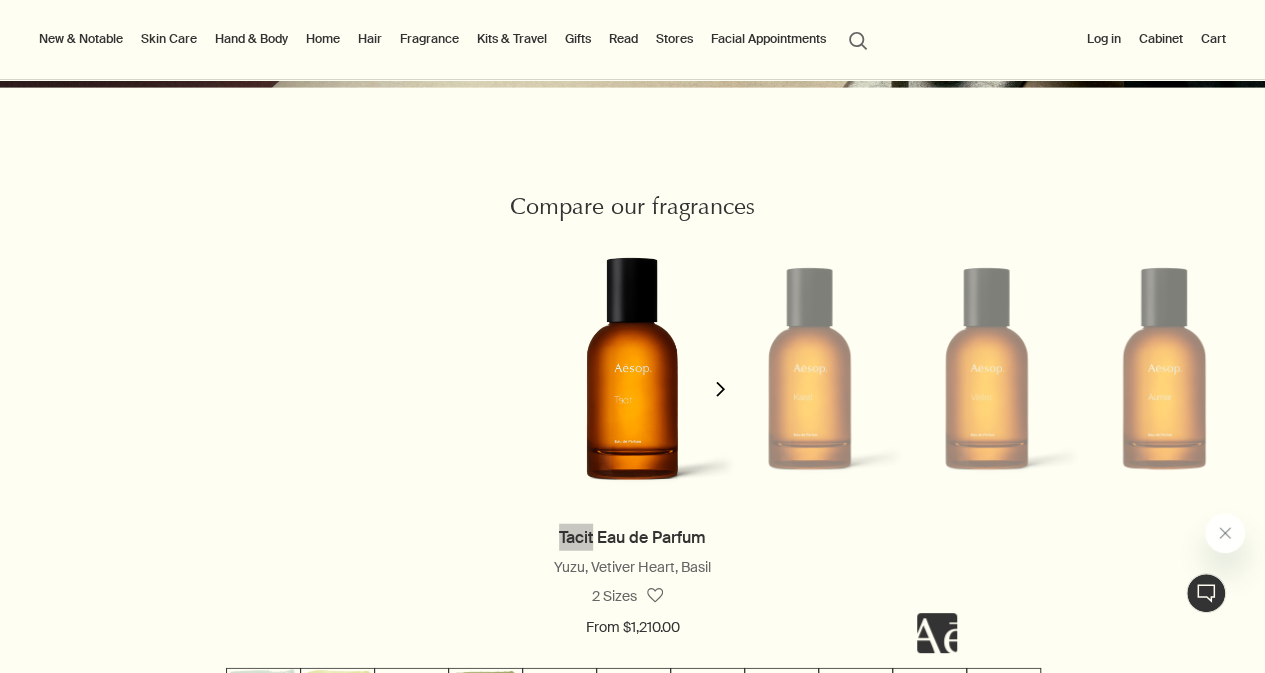 scroll, scrollTop: 0, scrollLeft: 0, axis: both 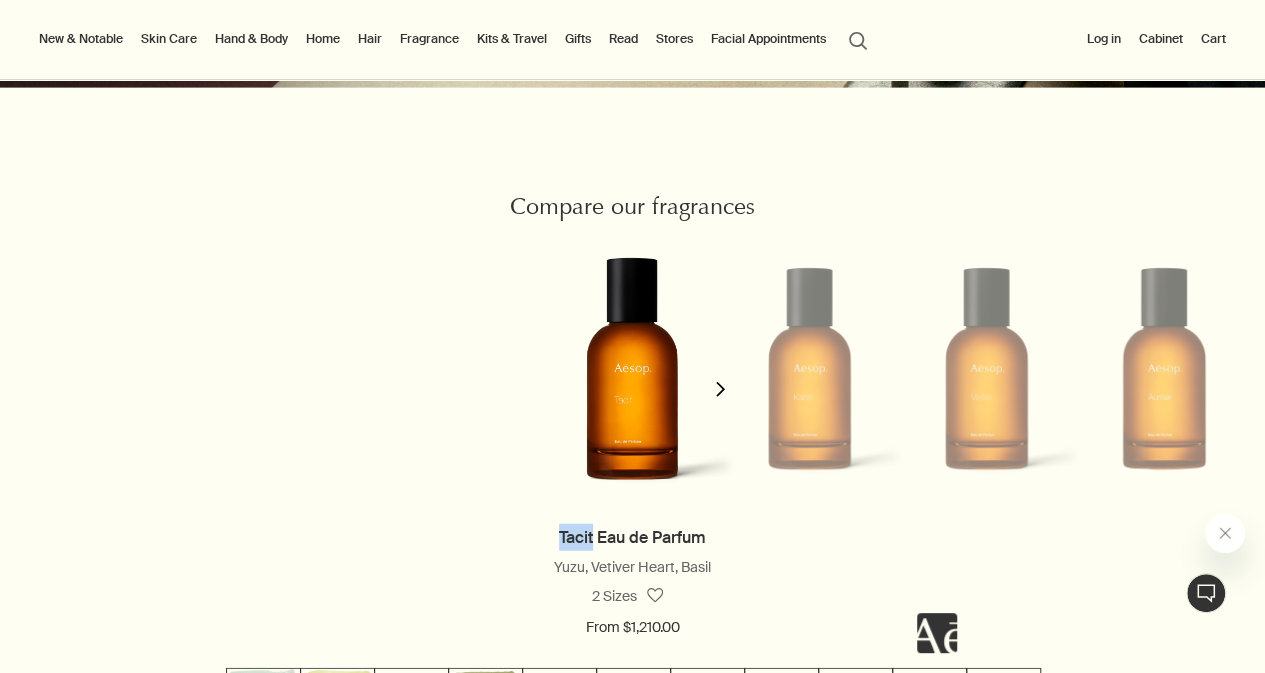 click at bounding box center (809, 369) 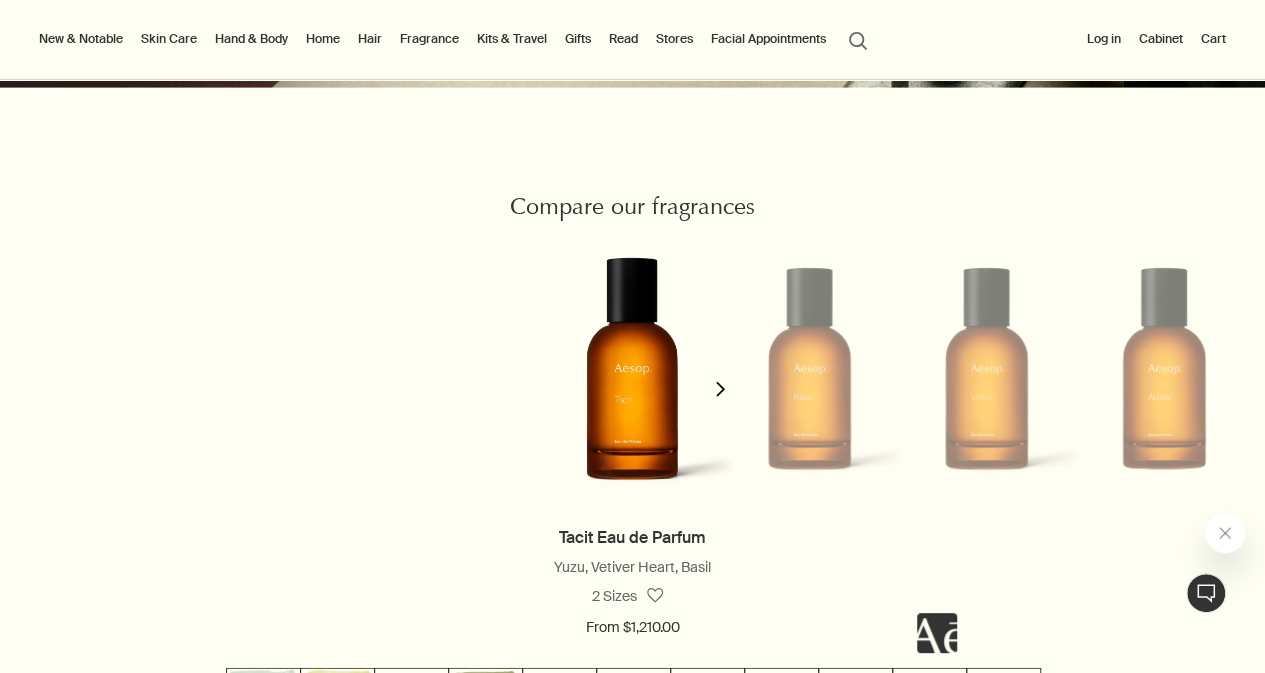 click at bounding box center [809, 369] 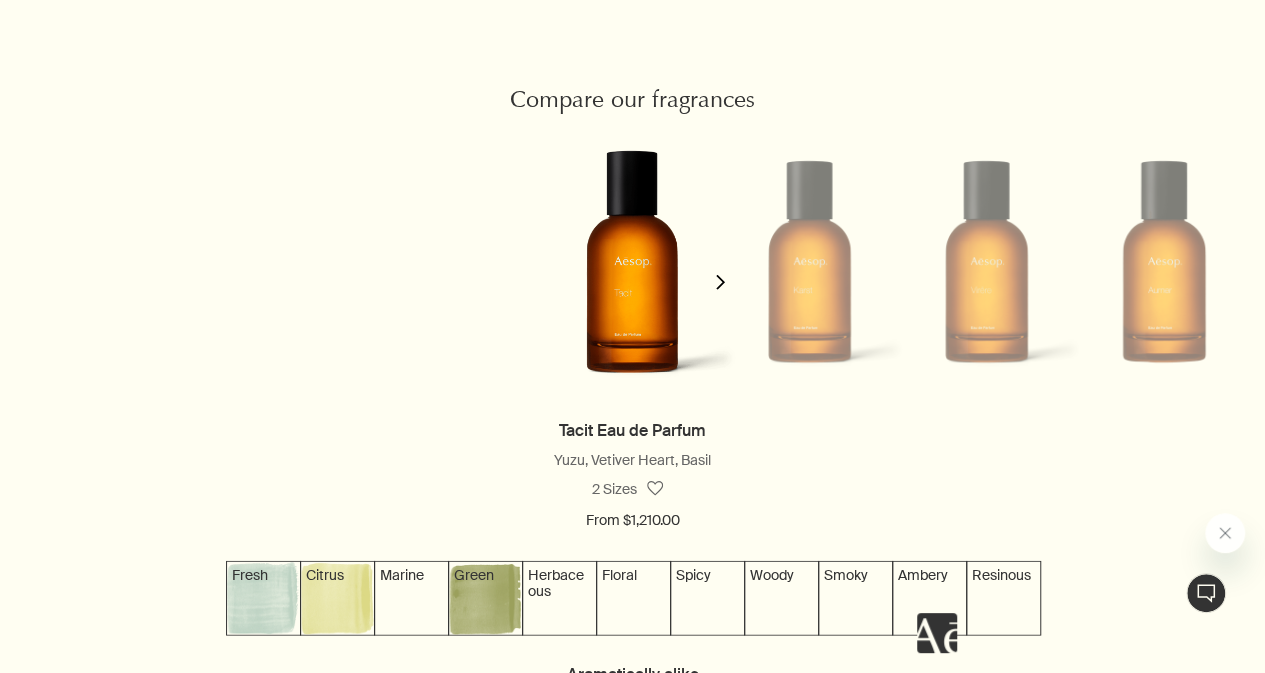 scroll, scrollTop: 2400, scrollLeft: 0, axis: vertical 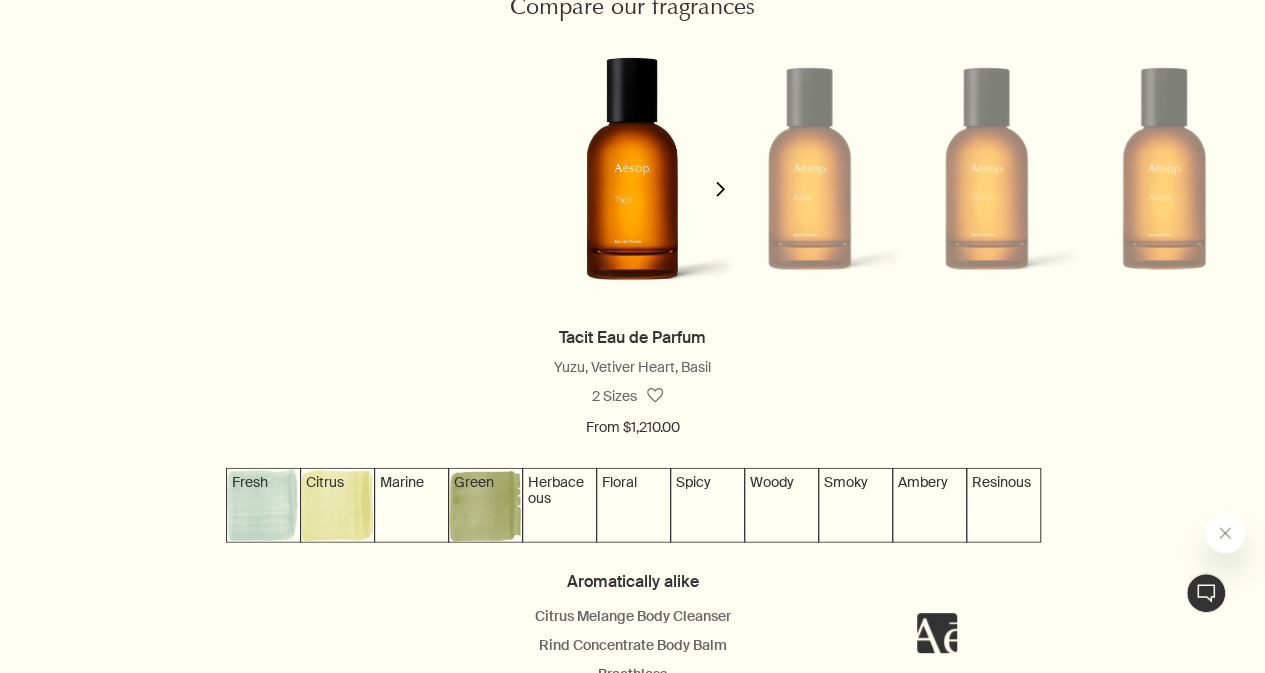 click at bounding box center (720, 189) 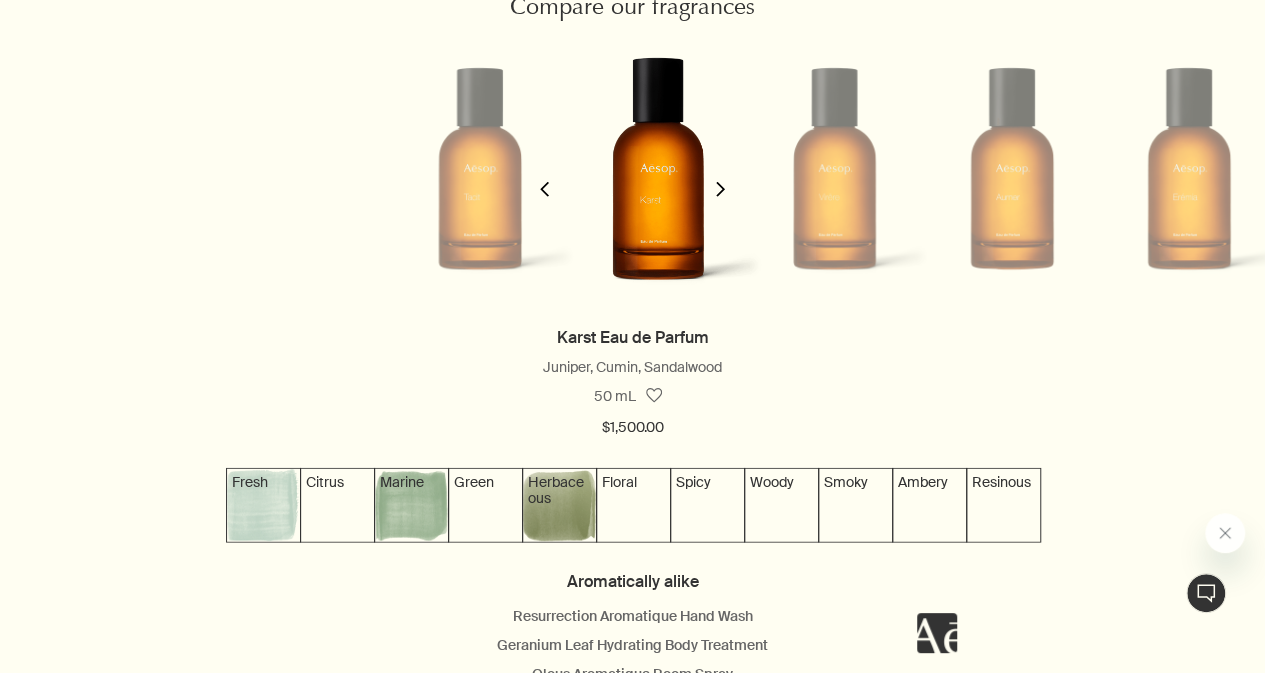 scroll, scrollTop: 0, scrollLeft: 179, axis: horizontal 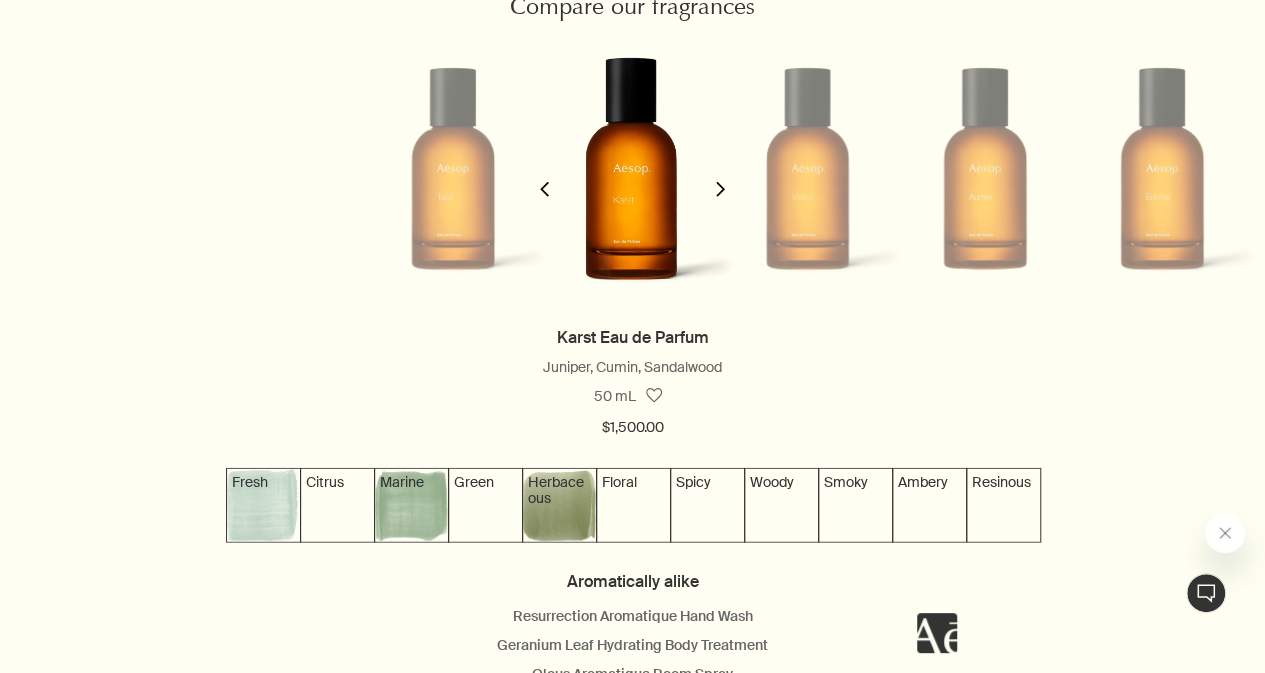 click at bounding box center (720, 189) 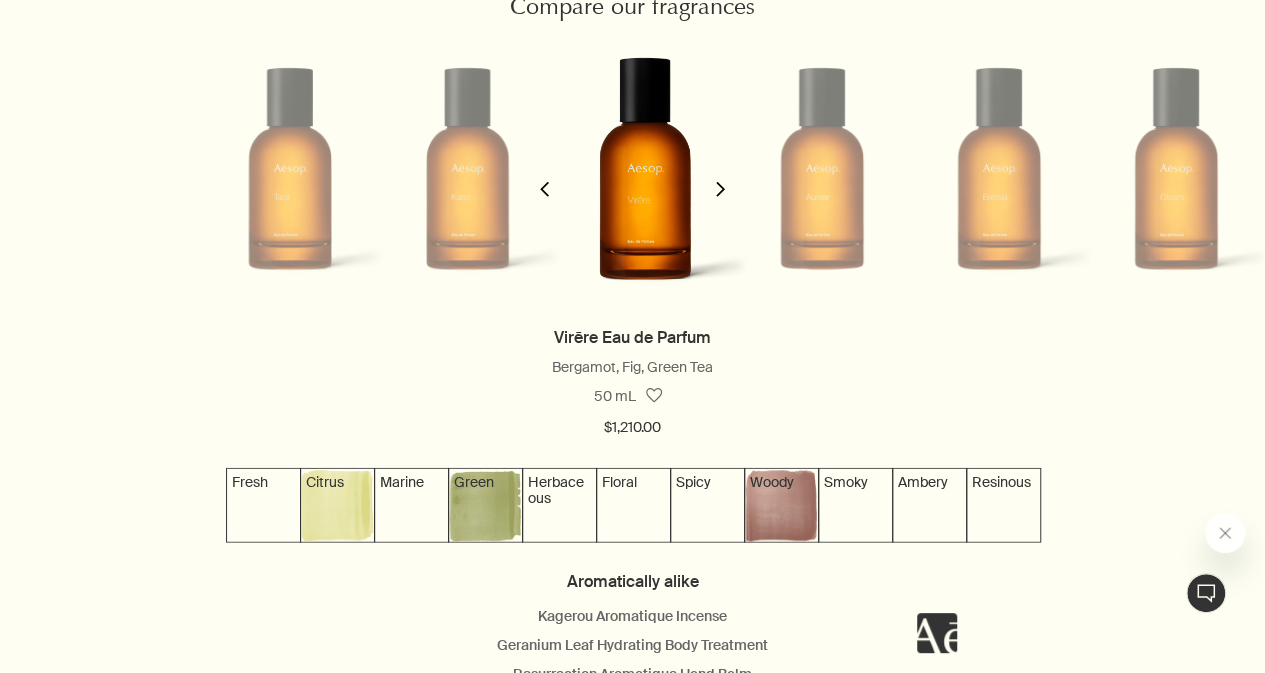 scroll, scrollTop: 0, scrollLeft: 358, axis: horizontal 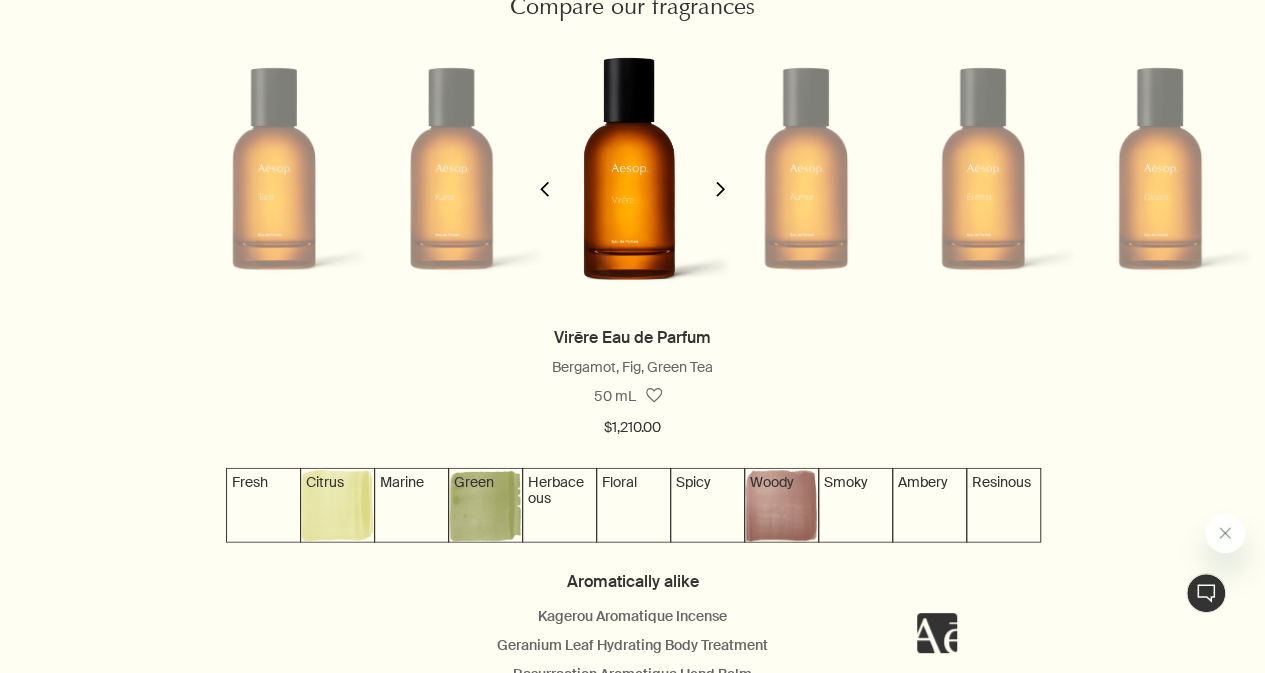 click at bounding box center (720, 189) 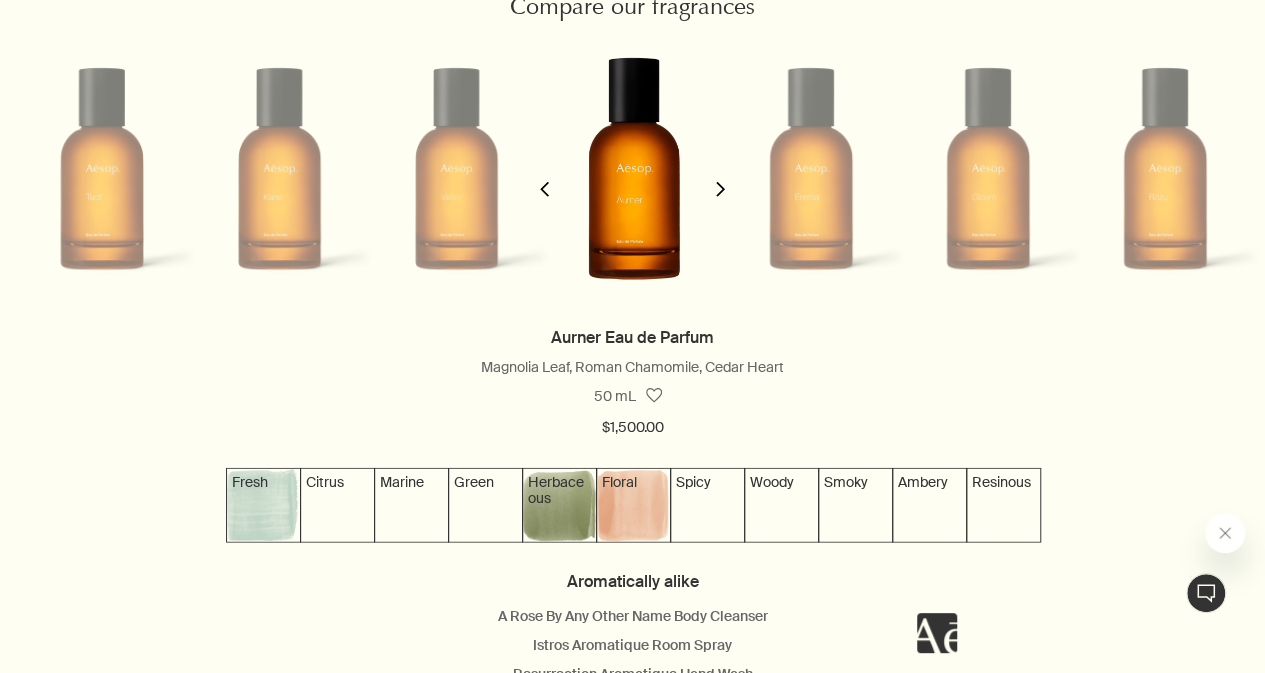 scroll, scrollTop: 0, scrollLeft: 537, axis: horizontal 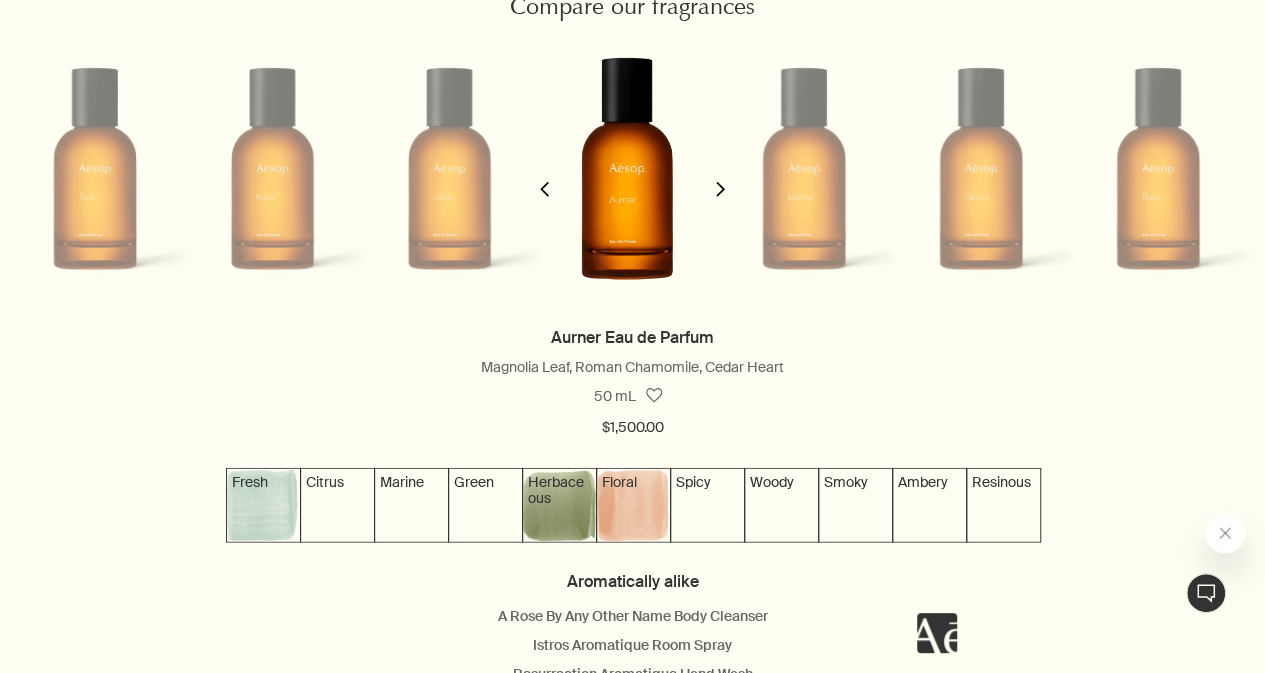 click at bounding box center (720, 189) 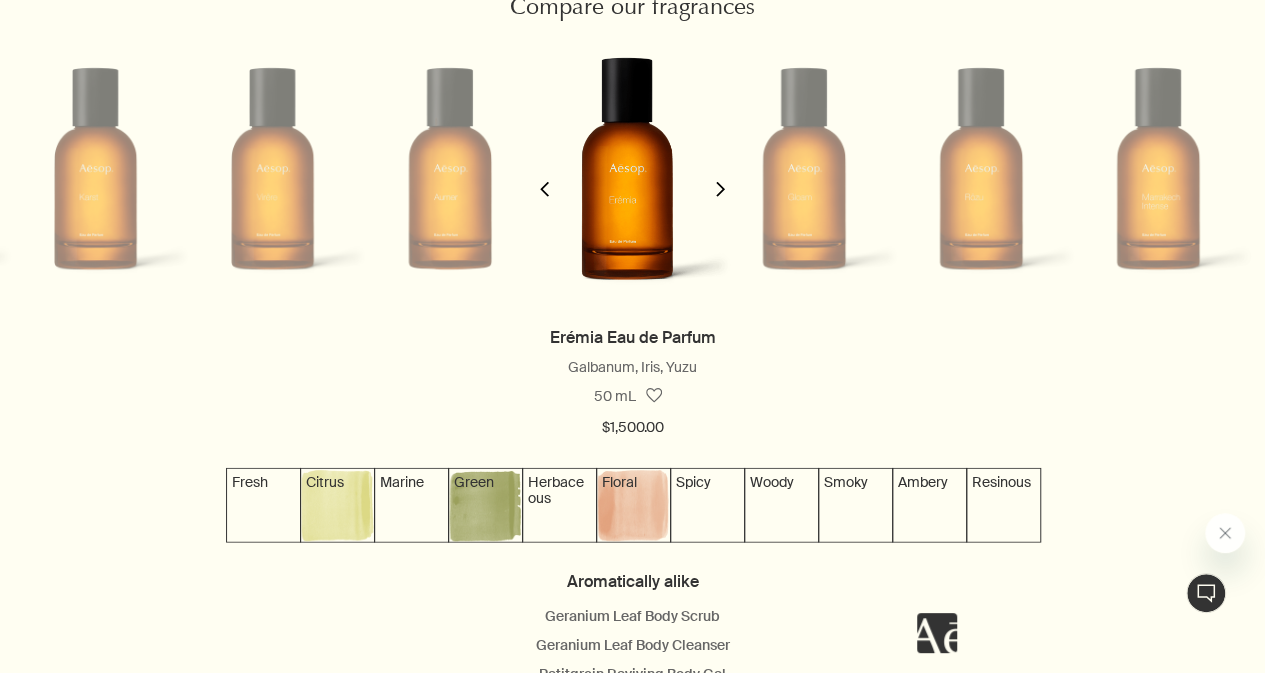 scroll, scrollTop: 0, scrollLeft: 716, axis: horizontal 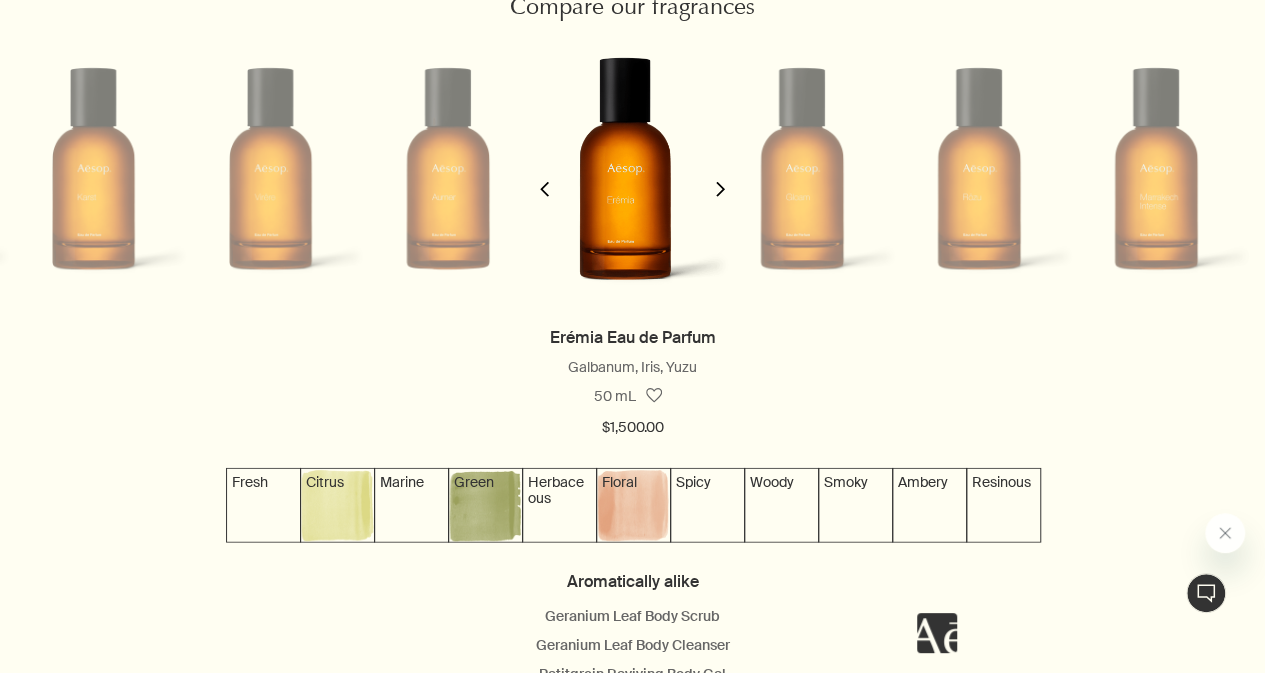 click at bounding box center [720, 189] 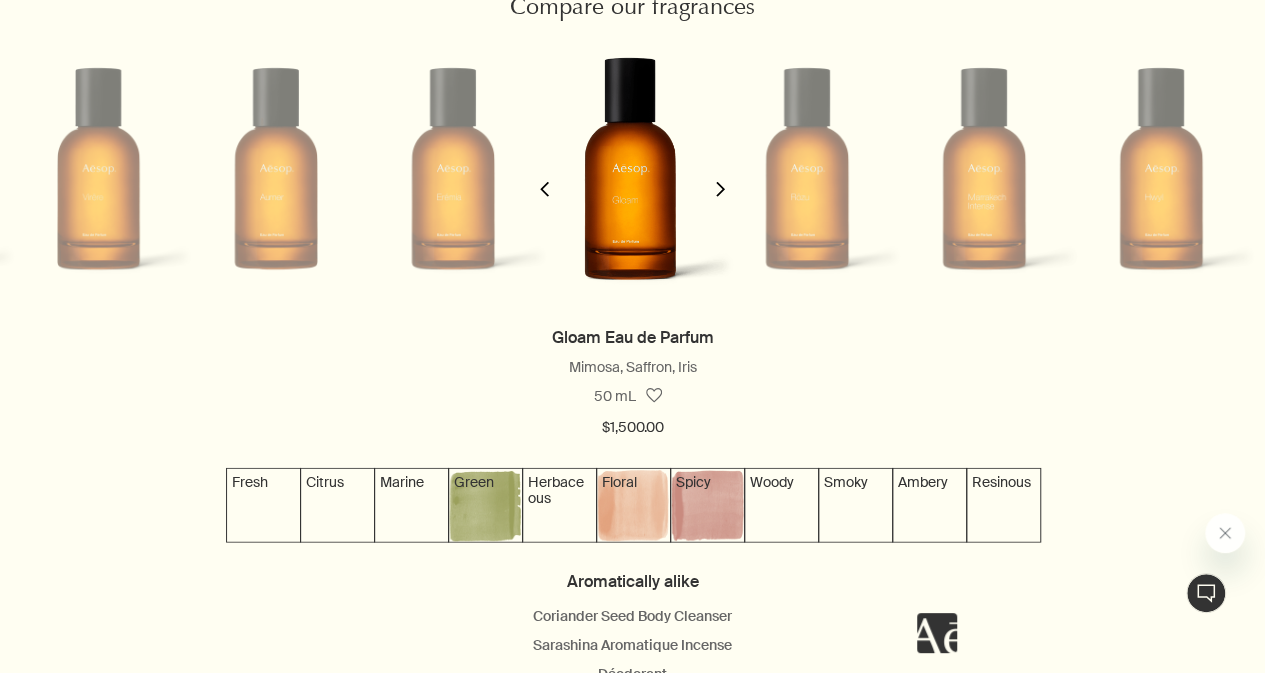 scroll, scrollTop: 0, scrollLeft: 896, axis: horizontal 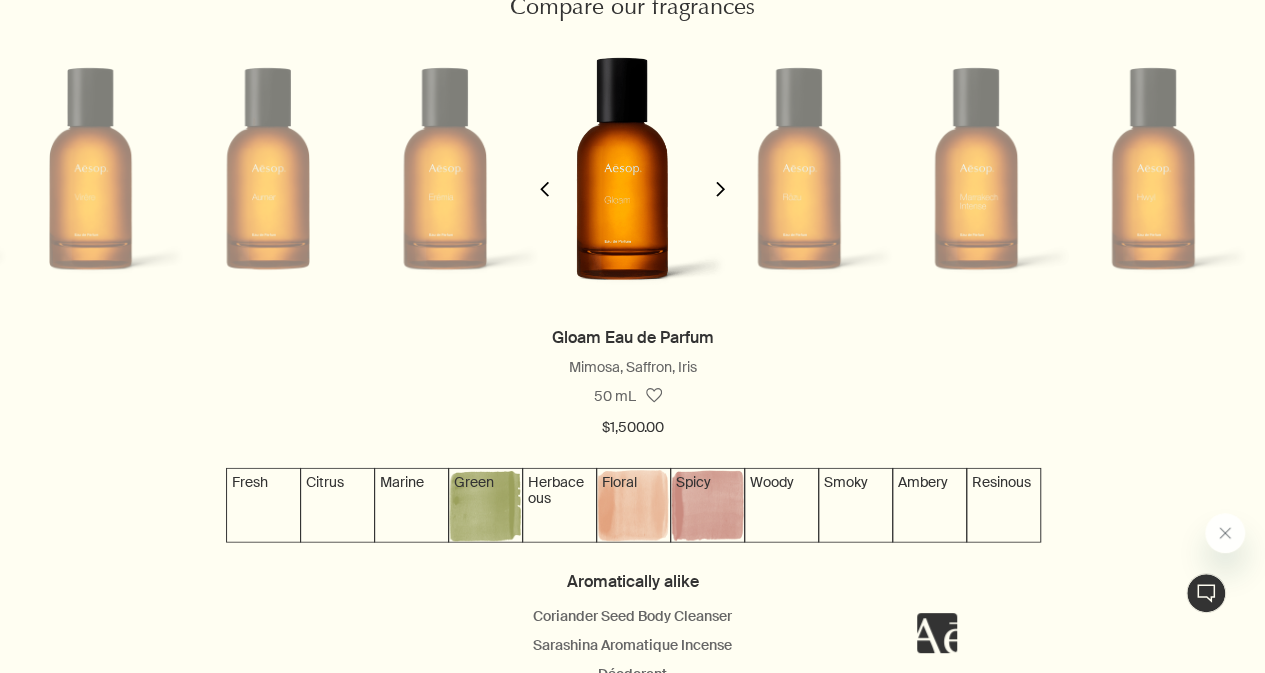 click on "chevron" at bounding box center (544, 189) 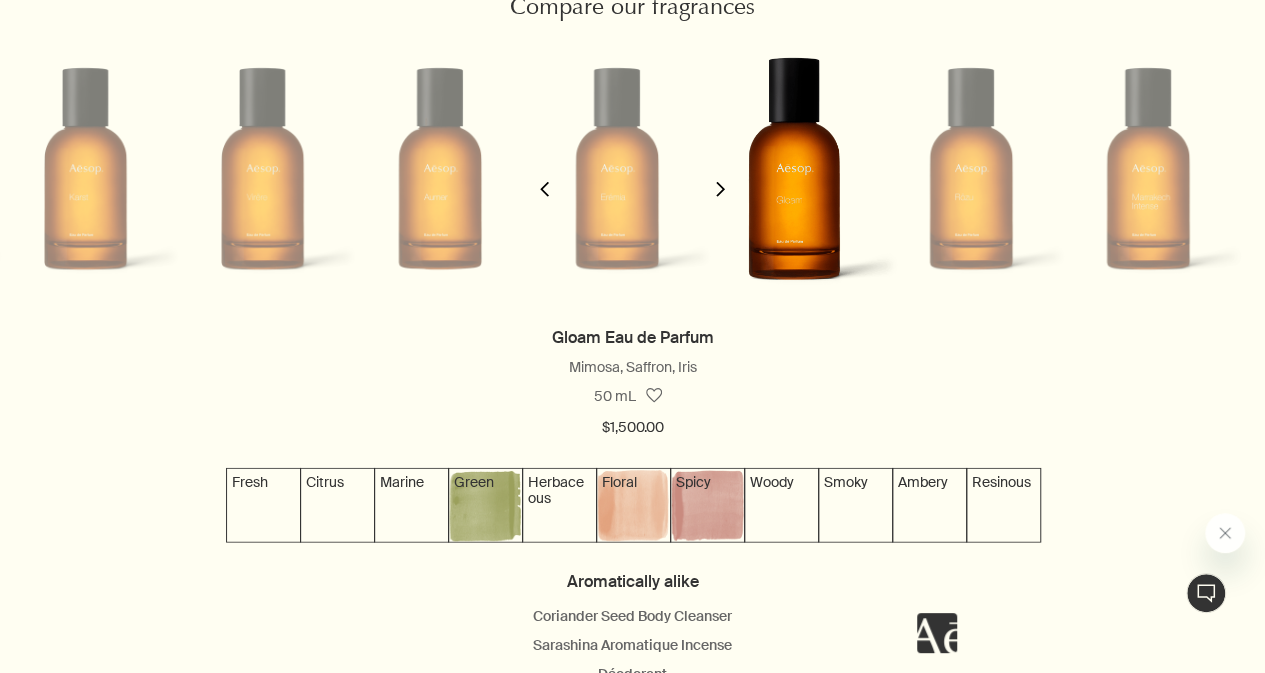 scroll, scrollTop: 0, scrollLeft: 716, axis: horizontal 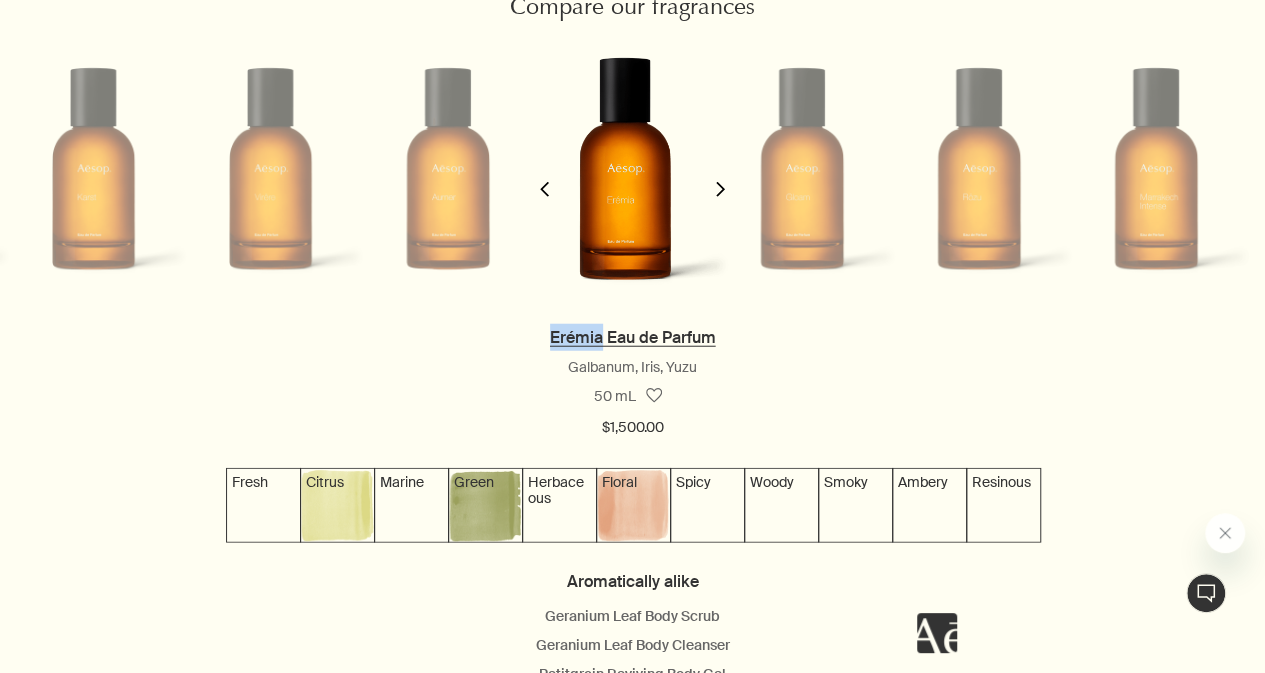drag, startPoint x: 538, startPoint y: 373, endPoint x: 602, endPoint y: 389, distance: 65.96969 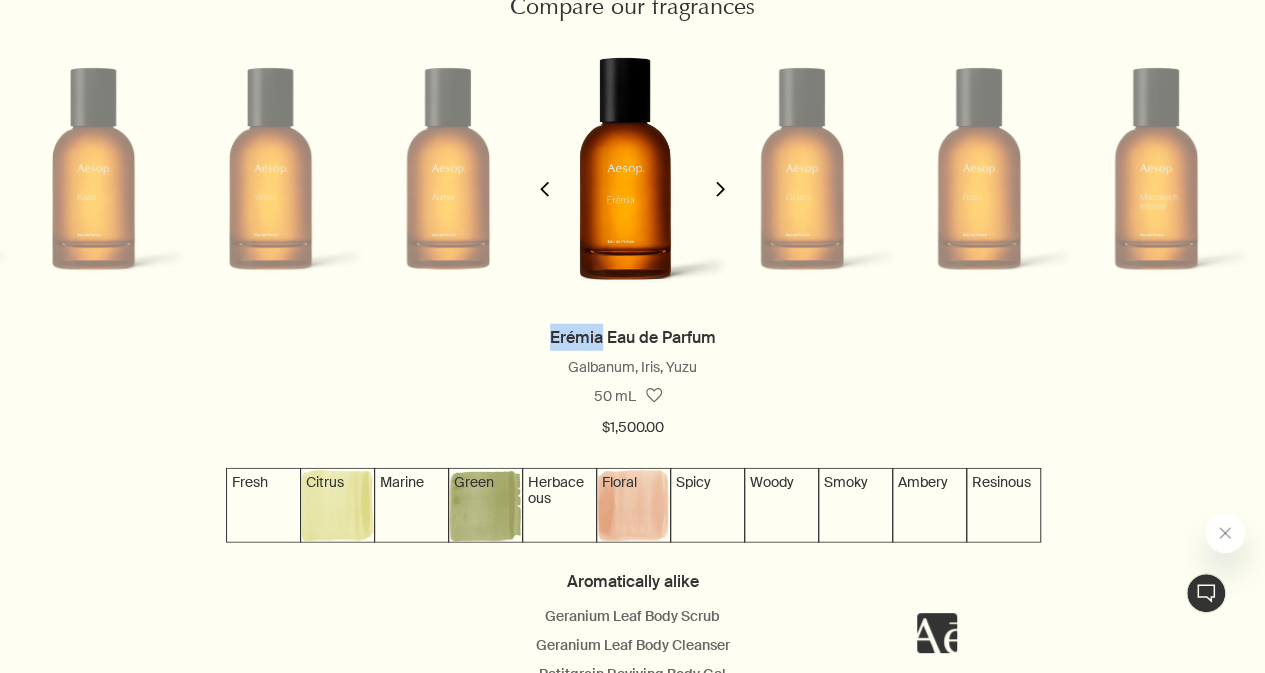 click on "chevron" at bounding box center (720, 189) 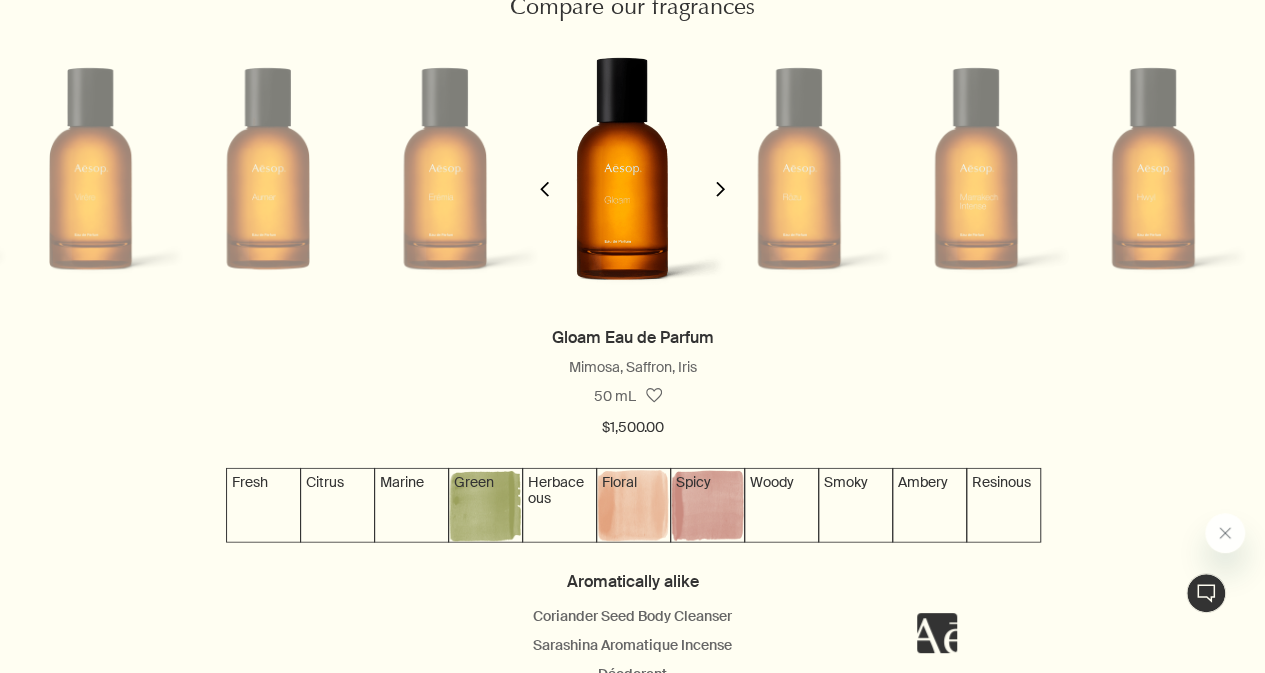 click on "chevron" at bounding box center [720, 189] 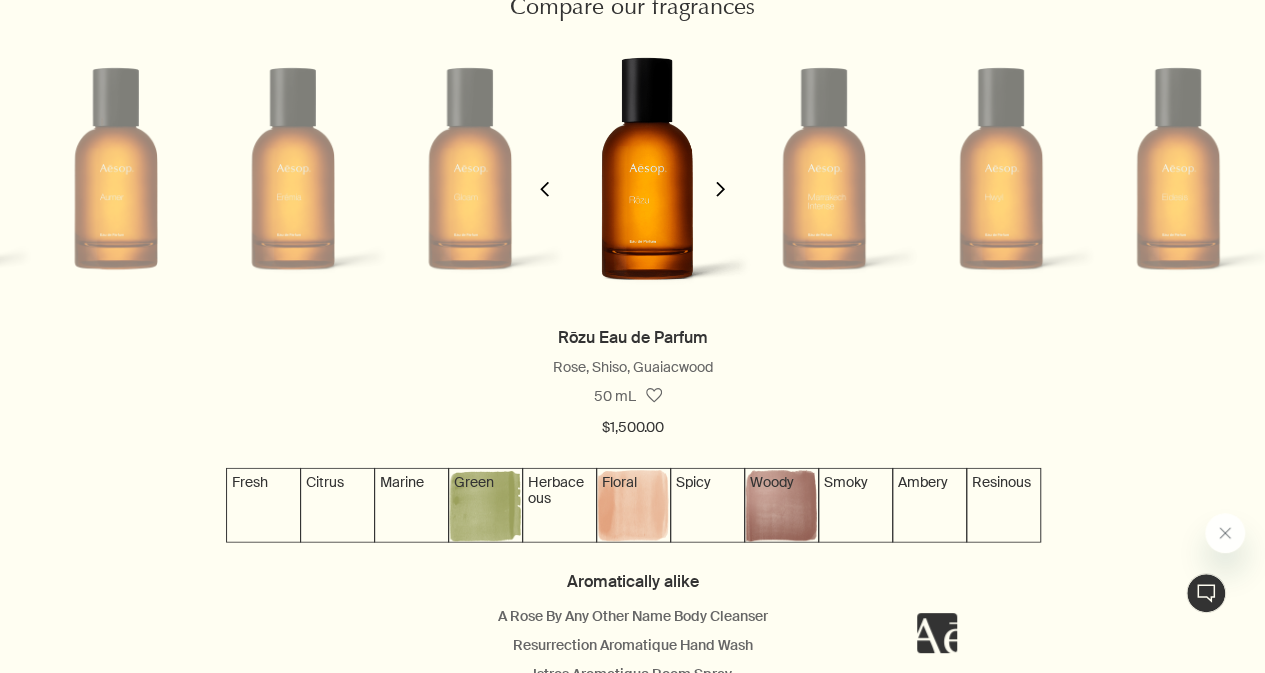 scroll, scrollTop: 0, scrollLeft: 1075, axis: horizontal 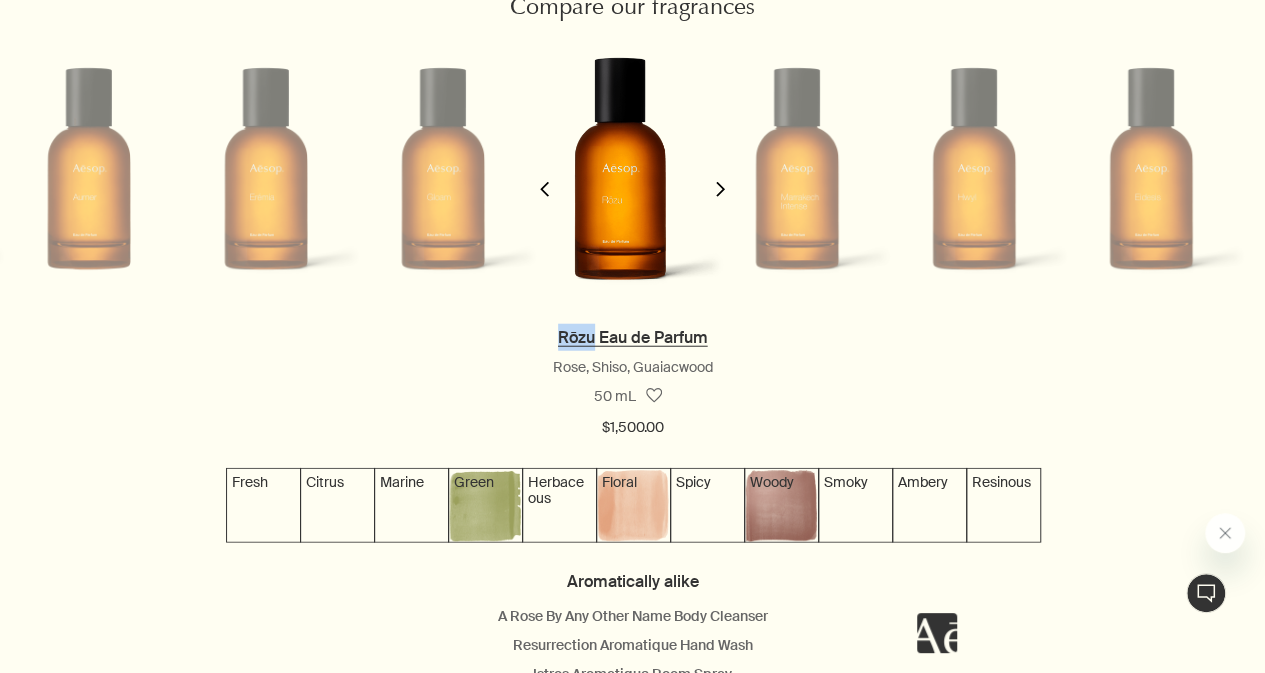 drag, startPoint x: 545, startPoint y: 377, endPoint x: 594, endPoint y: 385, distance: 49.648766 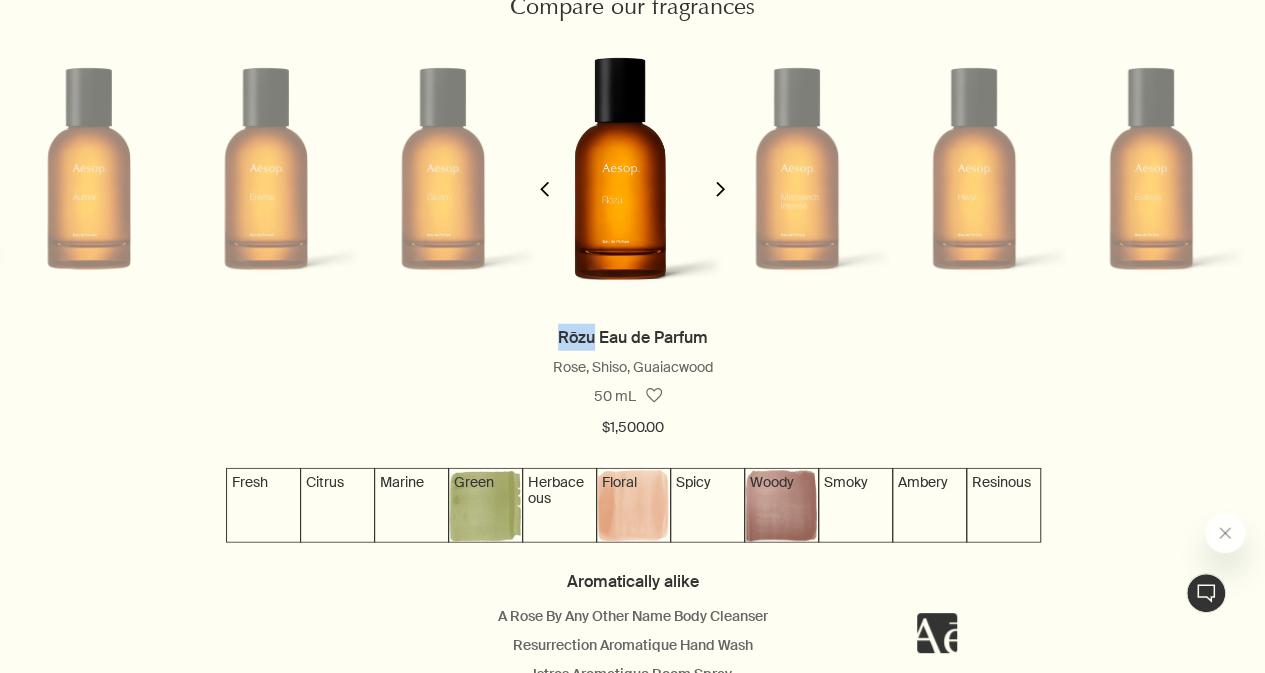 copy on "[BRAND]" 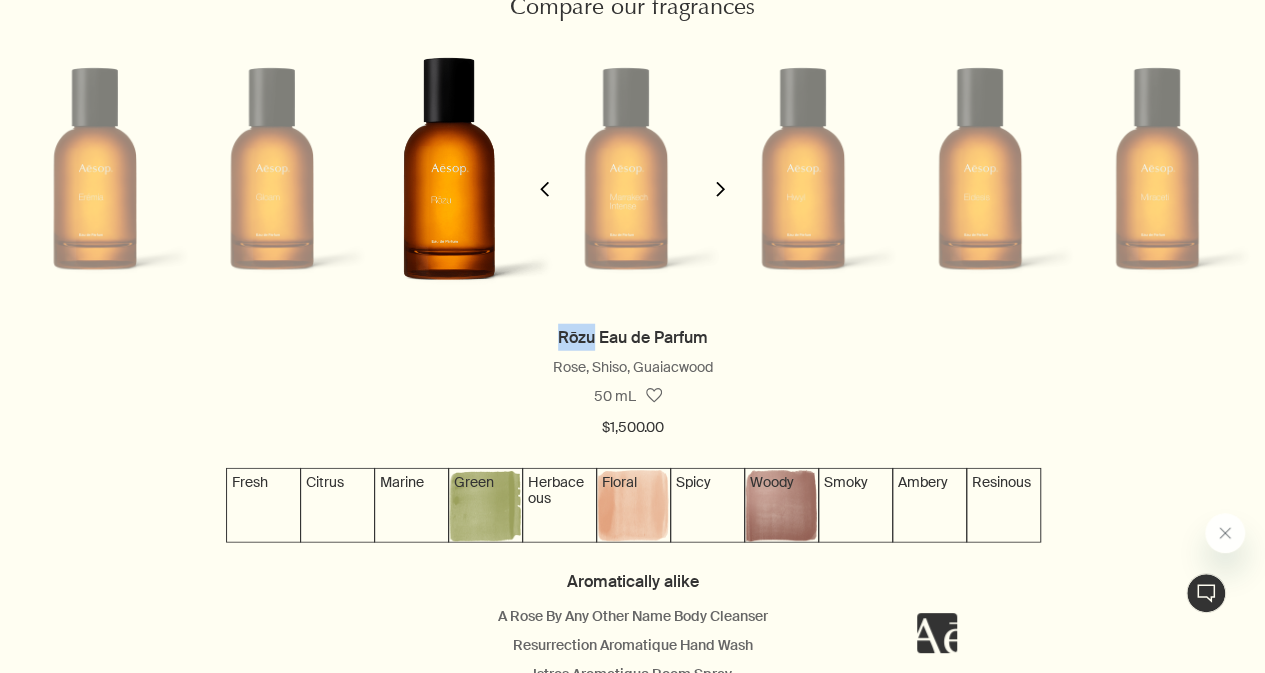 scroll, scrollTop: 0, scrollLeft: 1254, axis: horizontal 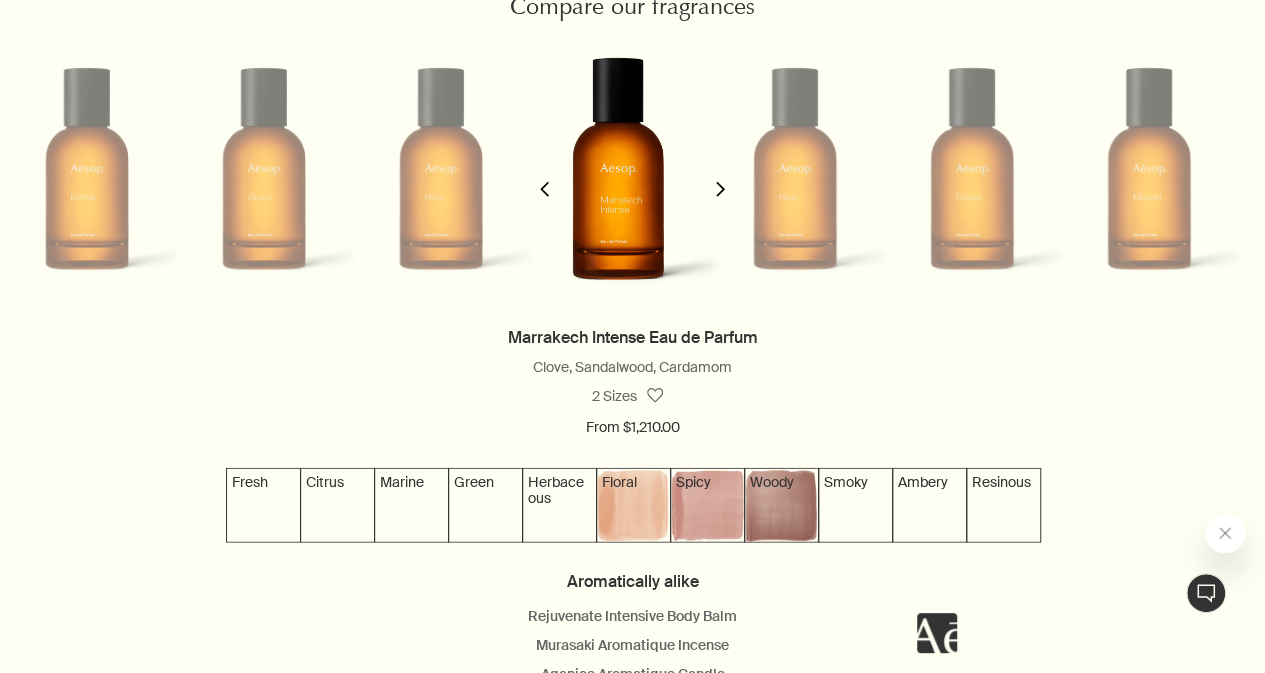 click on "chevron" at bounding box center (720, 176) 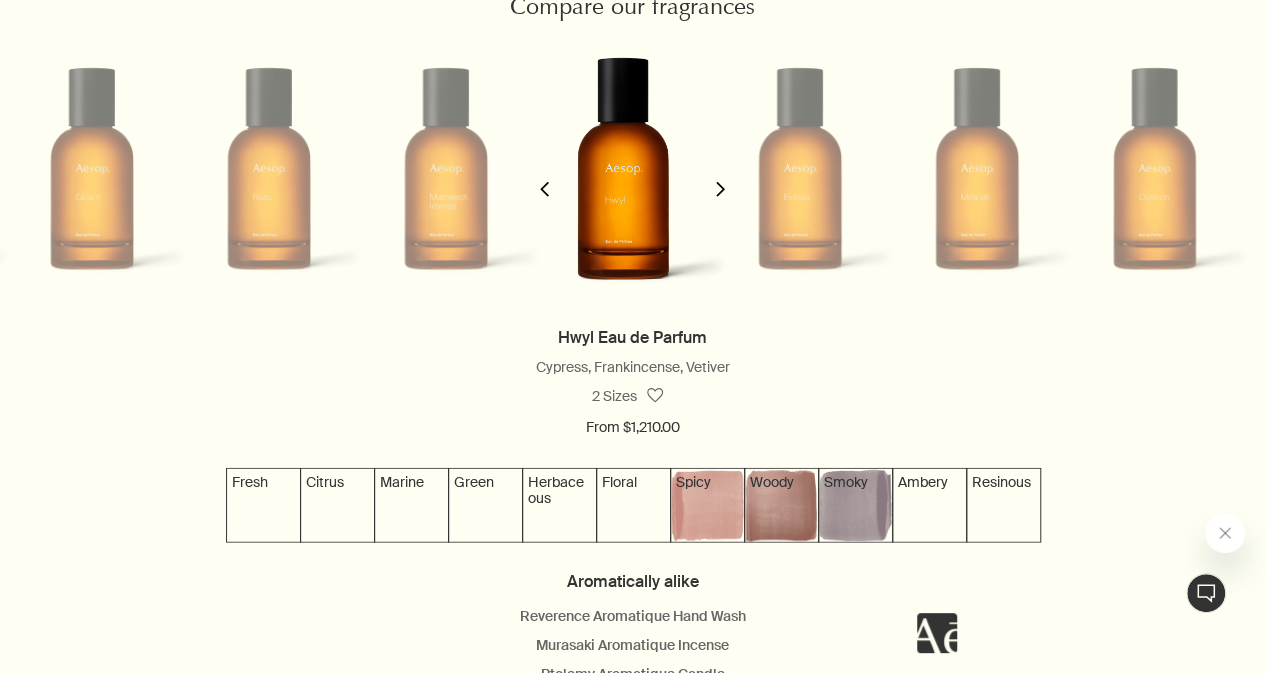 scroll, scrollTop: 0, scrollLeft: 1433, axis: horizontal 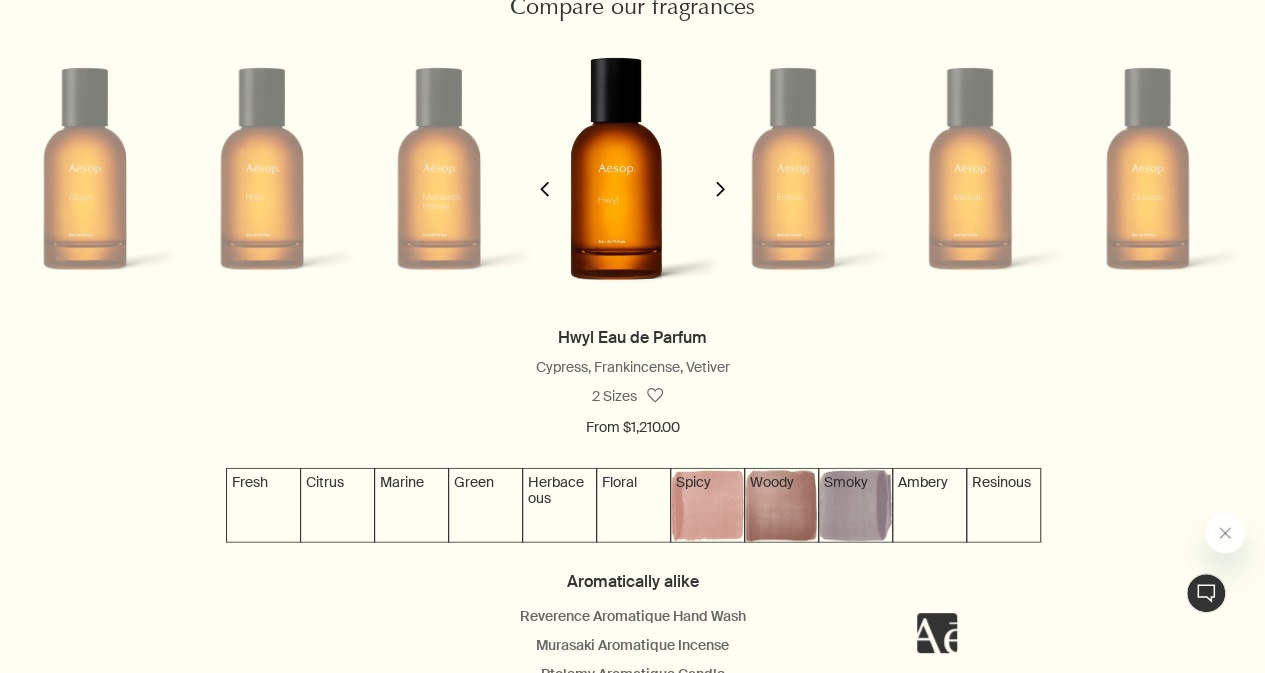 click on "chevron" at bounding box center (720, 176) 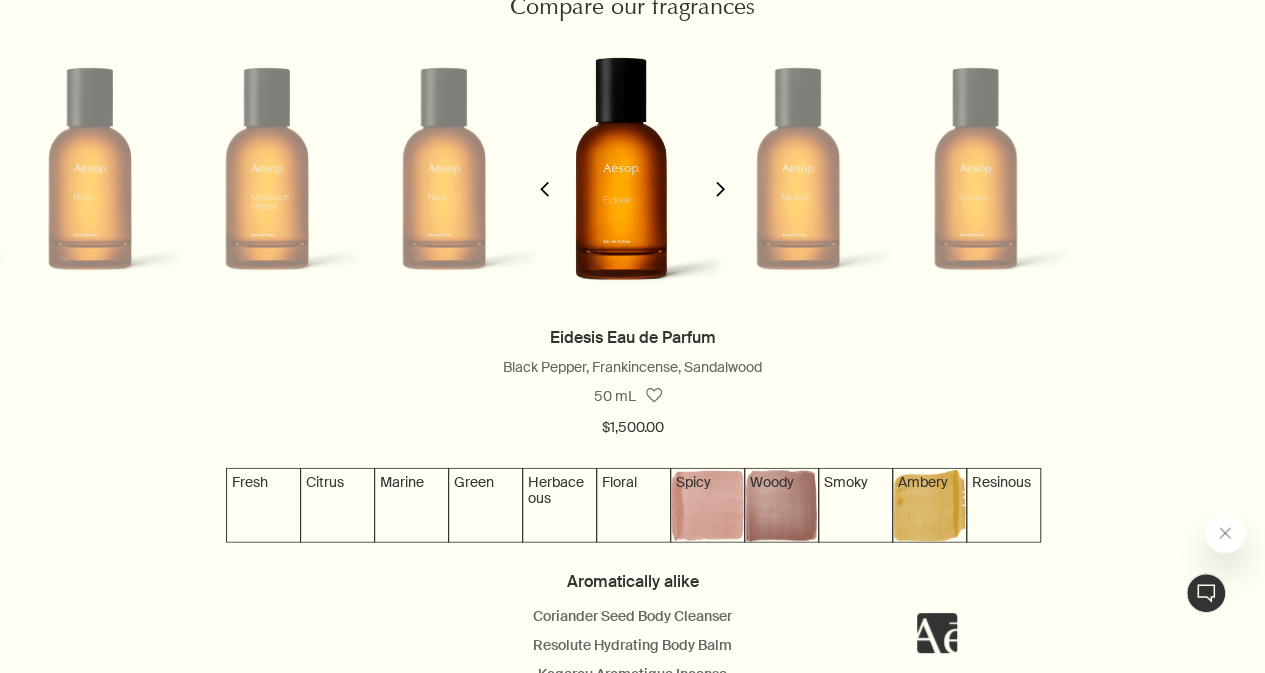 scroll, scrollTop: 0, scrollLeft: 1612, axis: horizontal 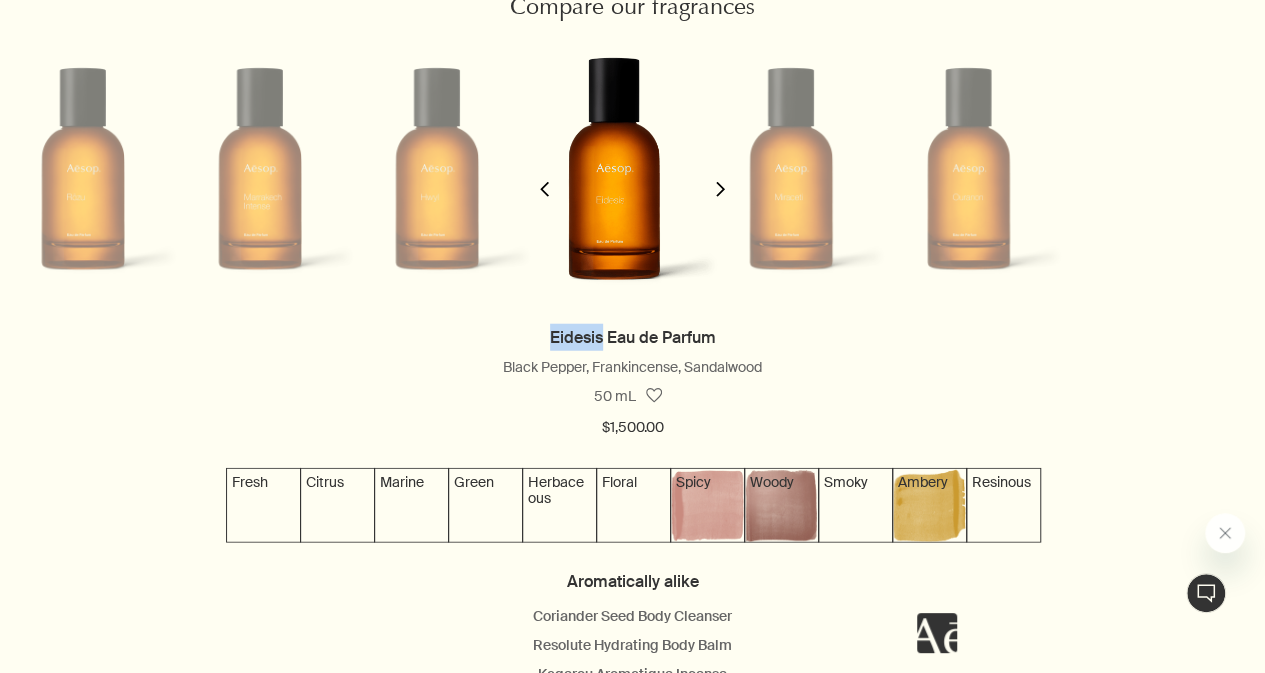 drag, startPoint x: 546, startPoint y: 382, endPoint x: 599, endPoint y: 395, distance: 54.571056 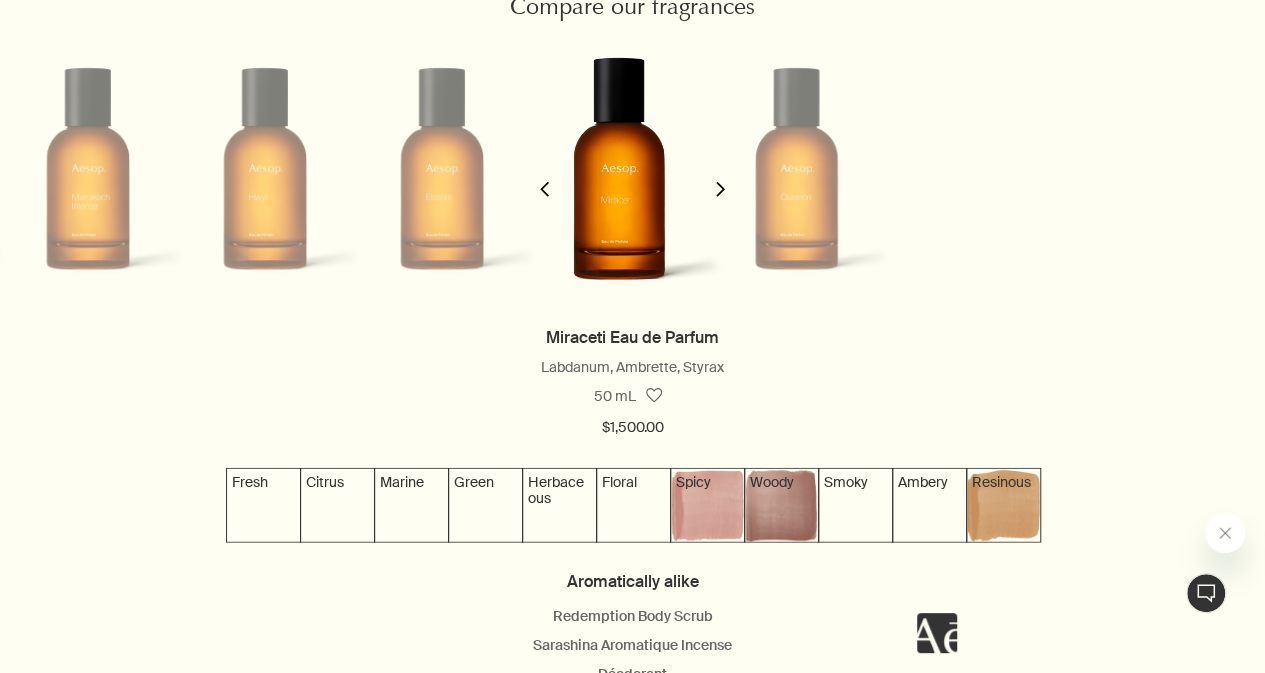 scroll, scrollTop: 0, scrollLeft: 1792, axis: horizontal 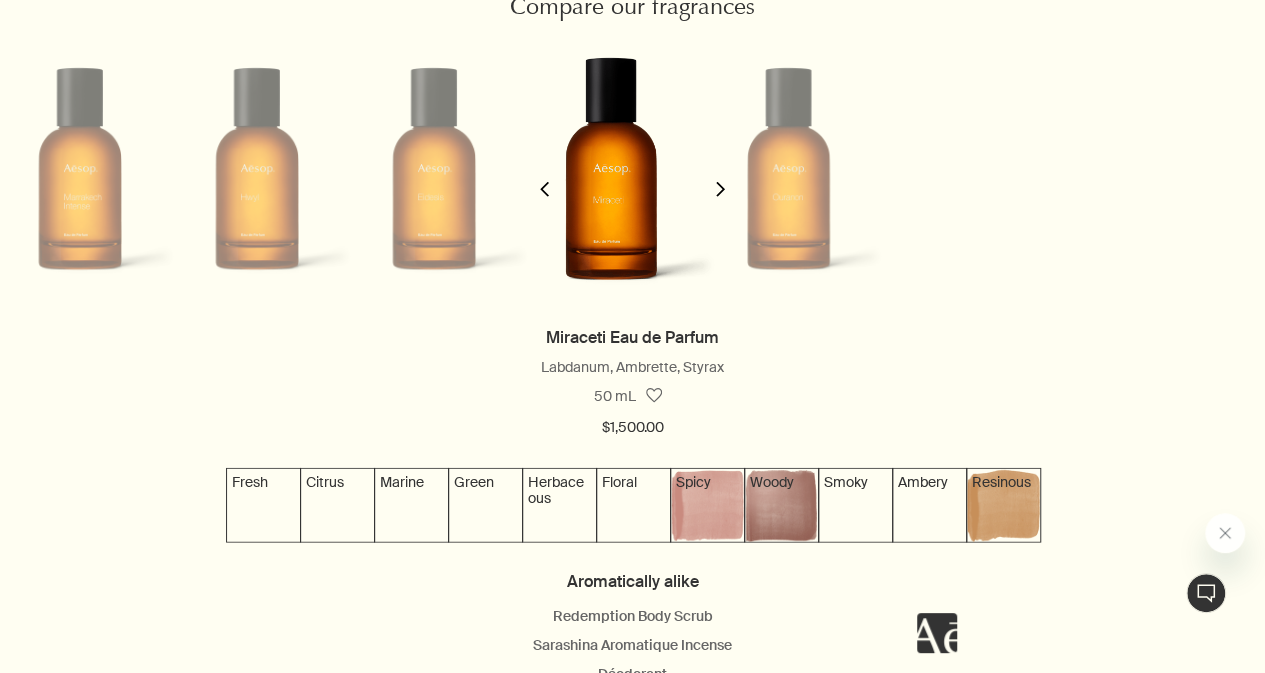 drag, startPoint x: 533, startPoint y: 367, endPoint x: 675, endPoint y: 505, distance: 198.0101 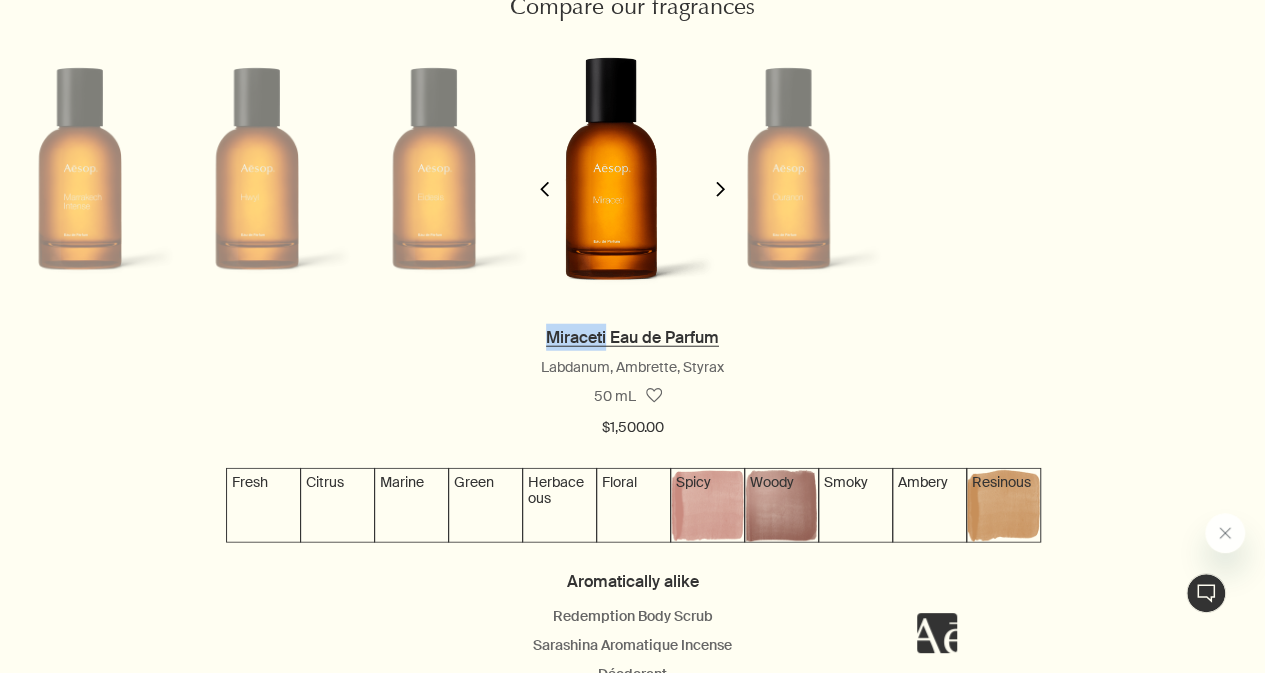 drag, startPoint x: 539, startPoint y: 383, endPoint x: 604, endPoint y: 392, distance: 65.62012 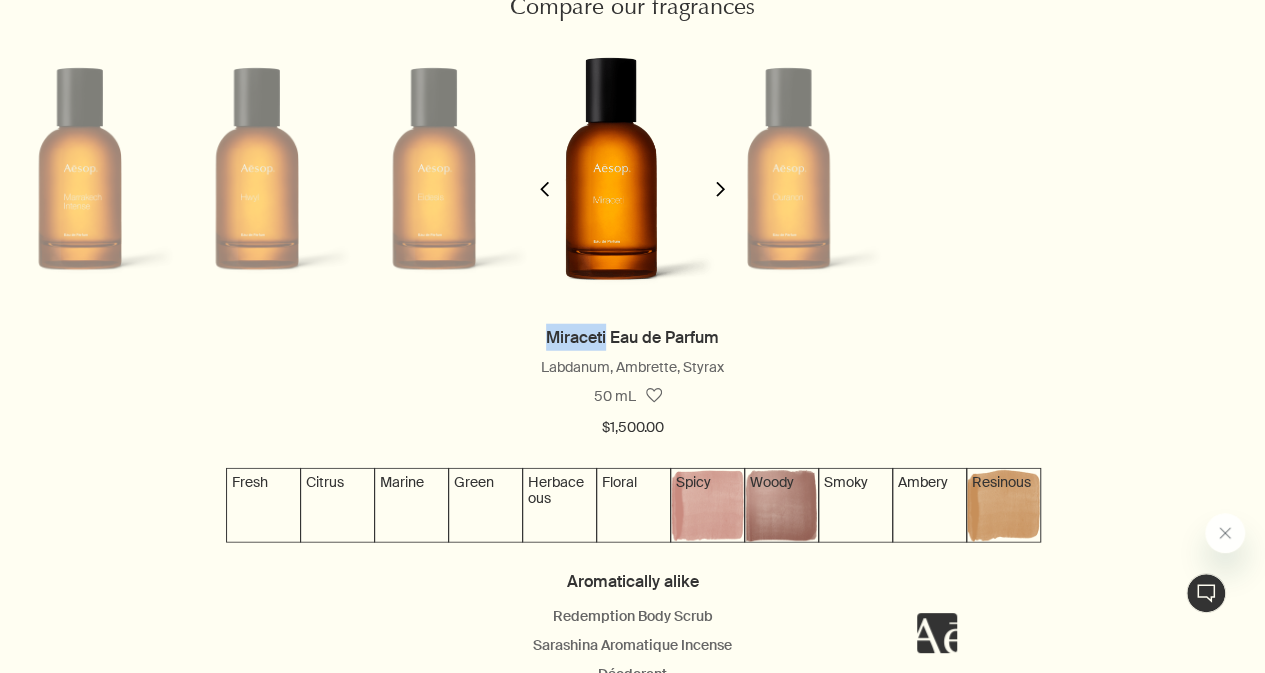 drag, startPoint x: 712, startPoint y: 213, endPoint x: 681, endPoint y: 245, distance: 44.553337 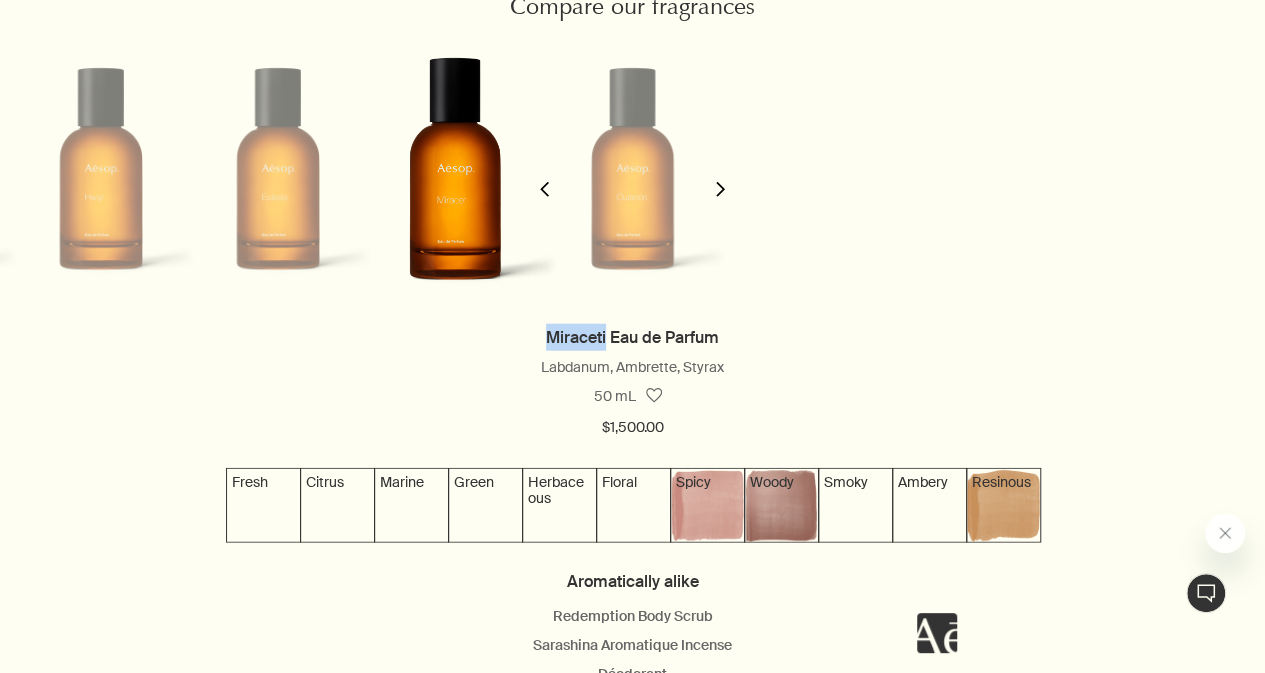 scroll, scrollTop: 0, scrollLeft: 1970, axis: horizontal 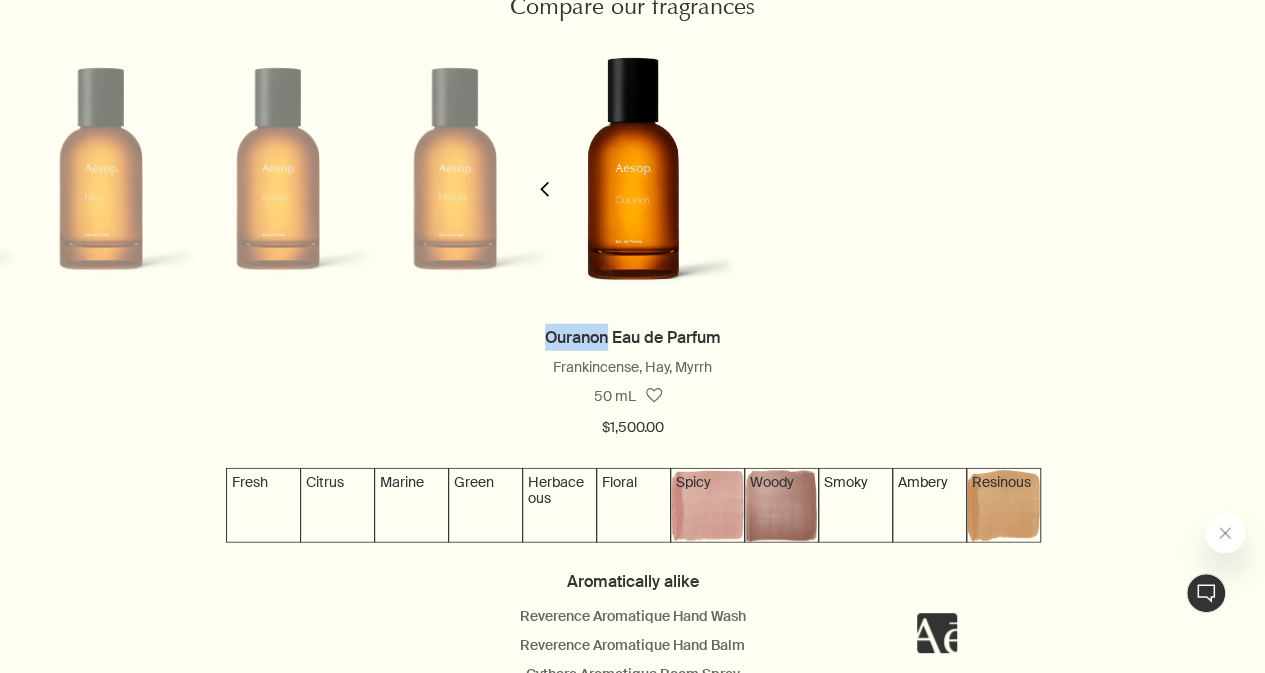 drag, startPoint x: 526, startPoint y: 371, endPoint x: 605, endPoint y: 395, distance: 82.565125 